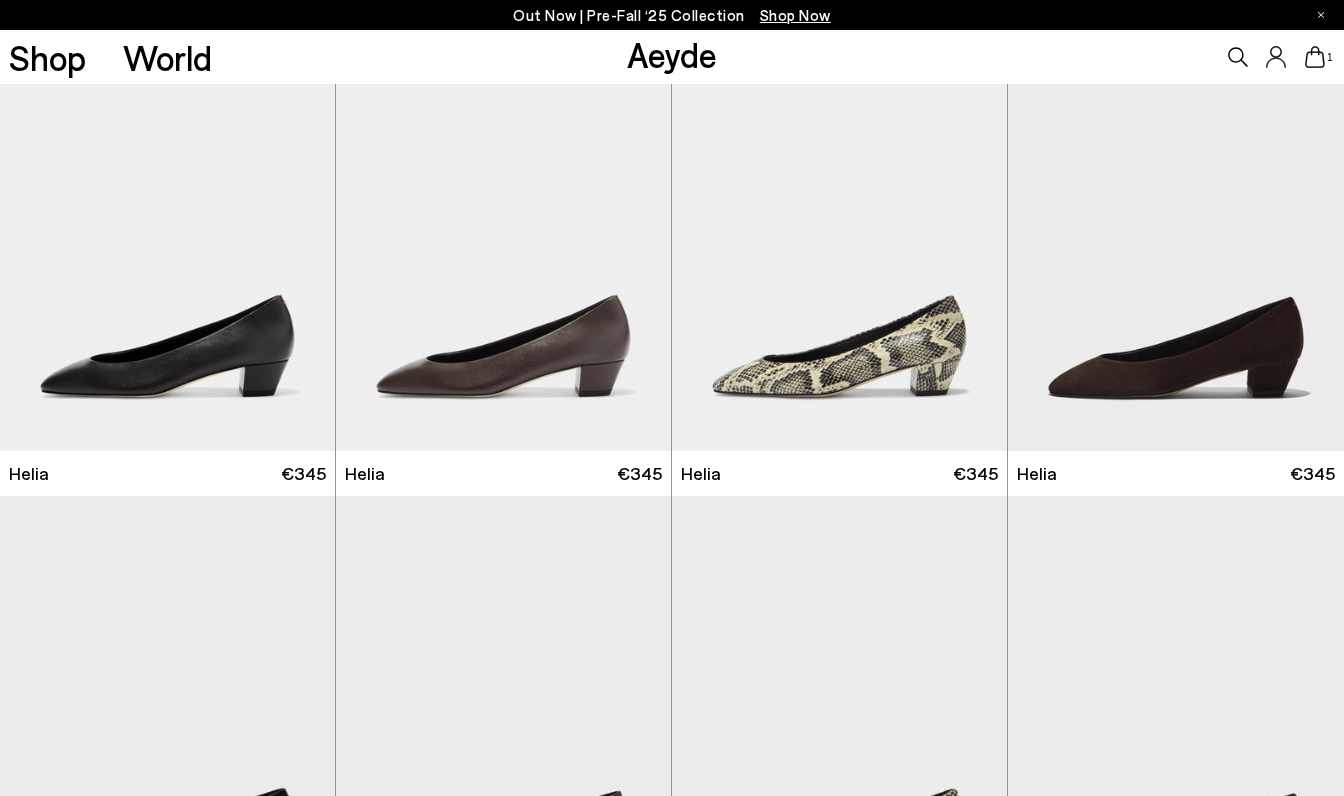 scroll, scrollTop: 0, scrollLeft: 0, axis: both 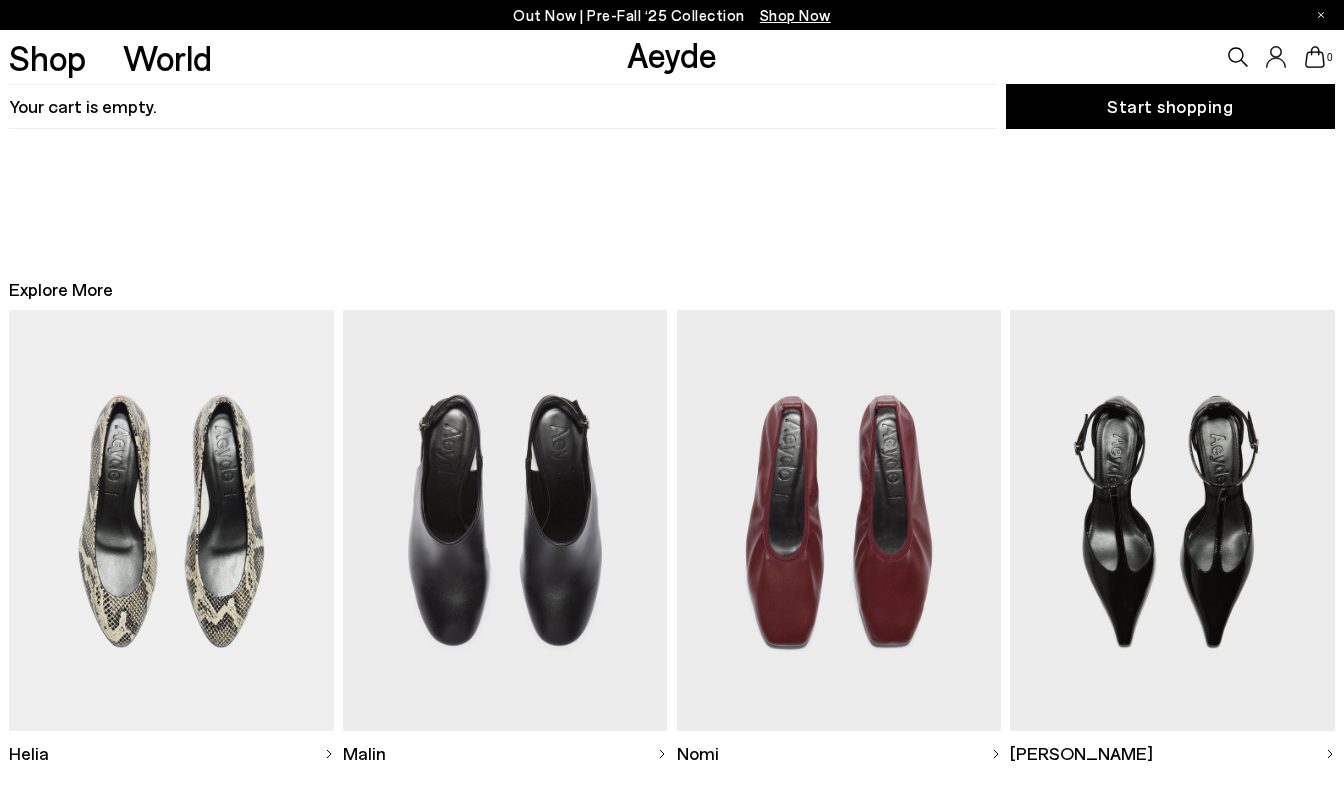 click 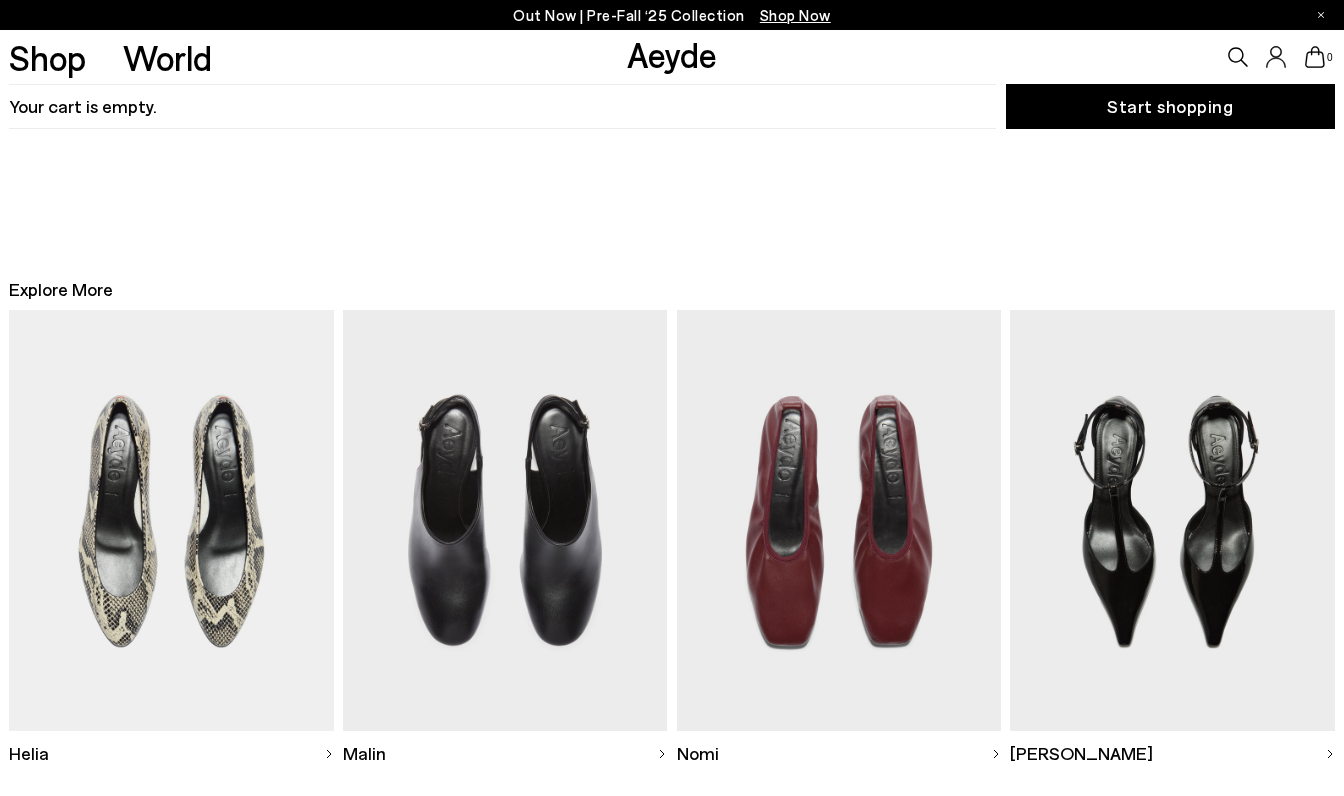 scroll, scrollTop: 0, scrollLeft: 0, axis: both 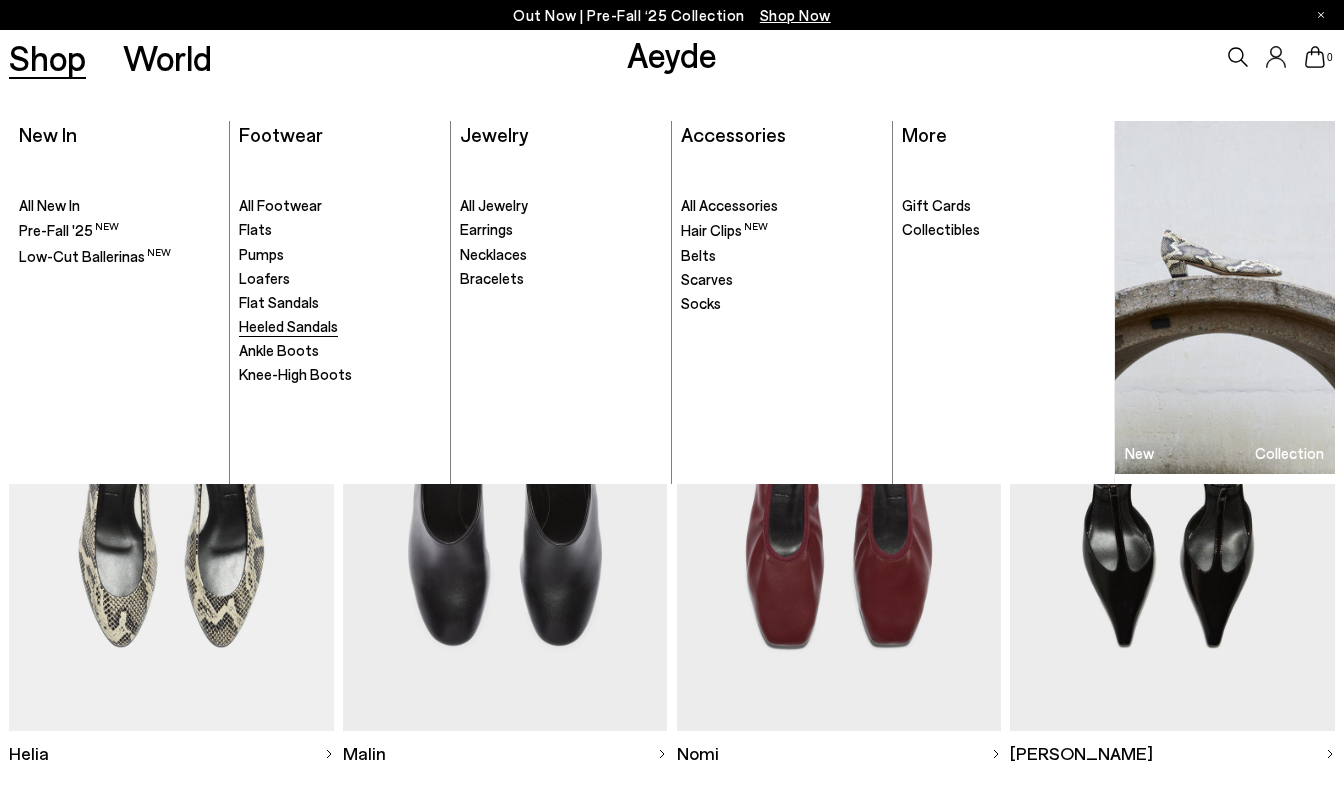 click on "Heeled Sandals" at bounding box center (288, 326) 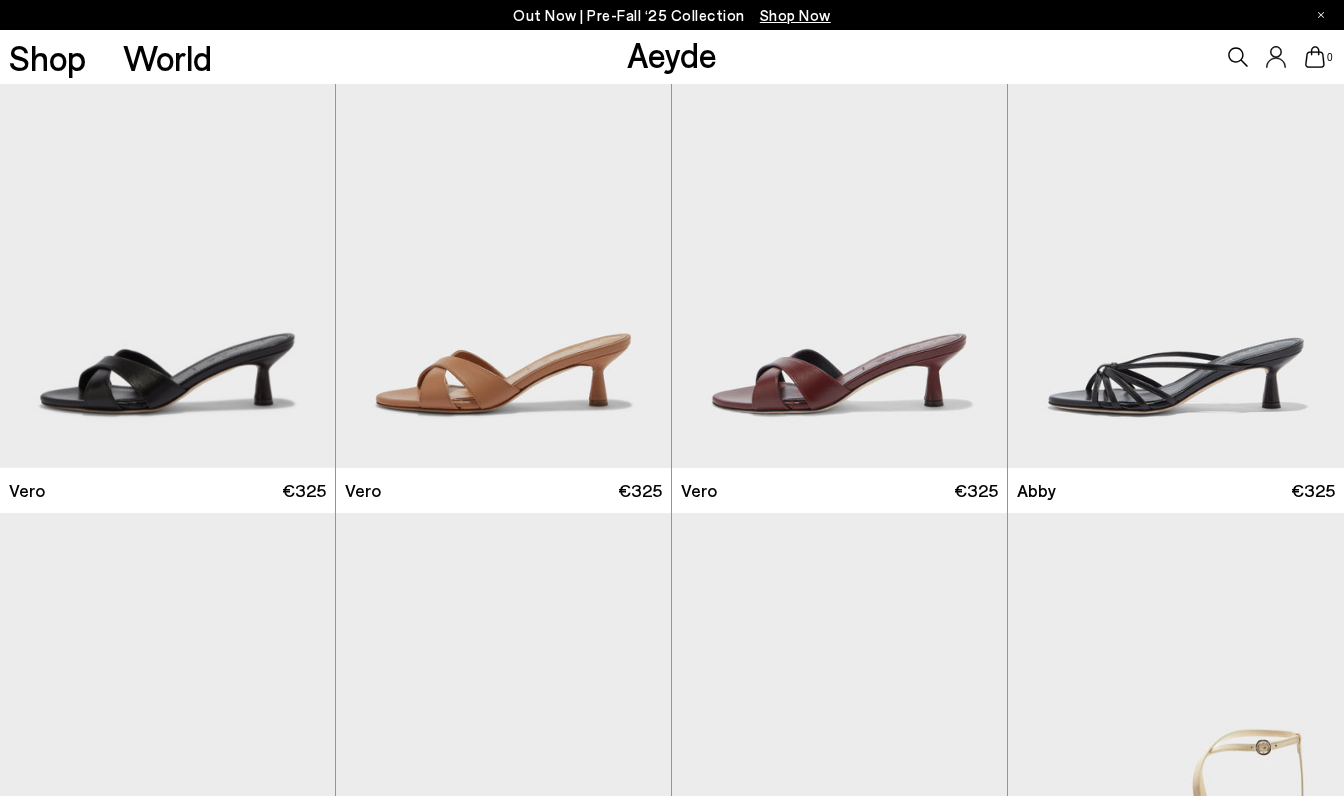 scroll, scrollTop: 506, scrollLeft: 0, axis: vertical 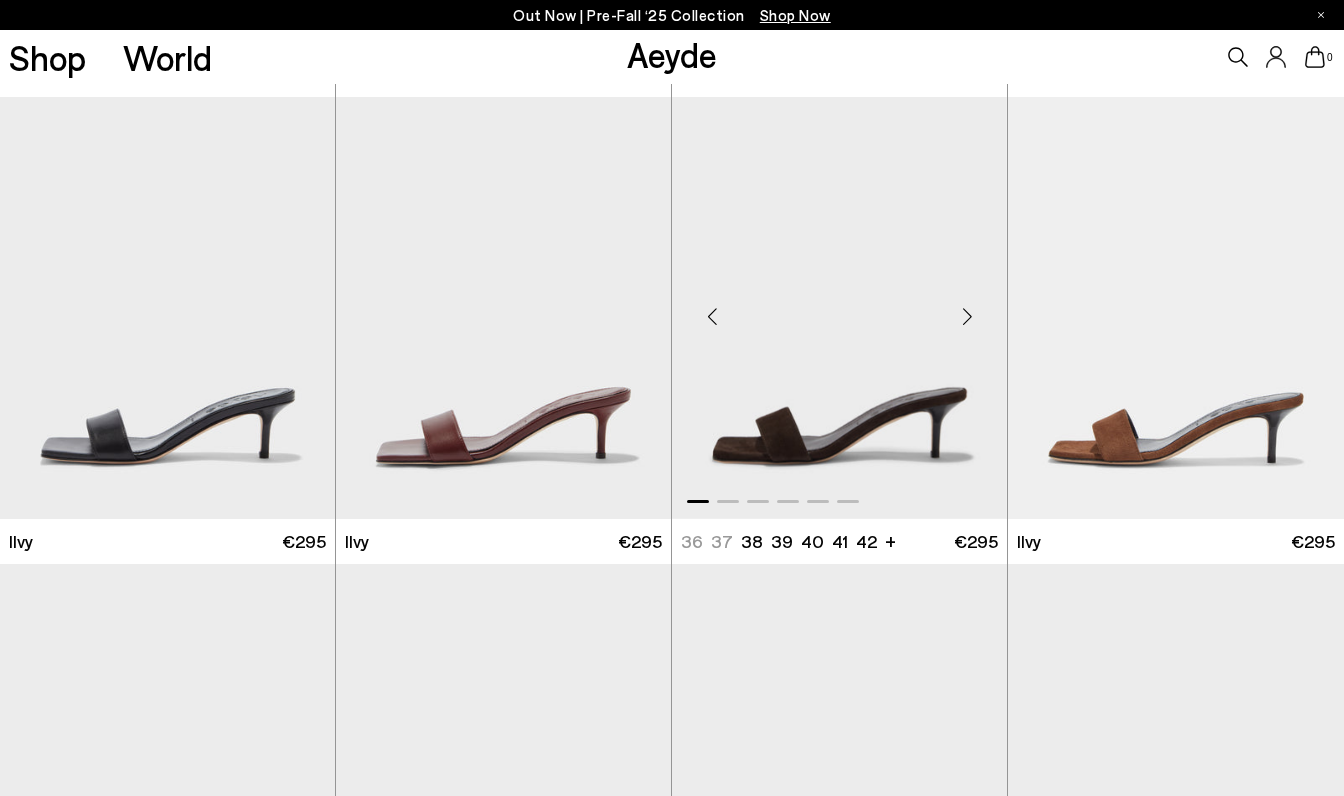 click at bounding box center (839, 307) 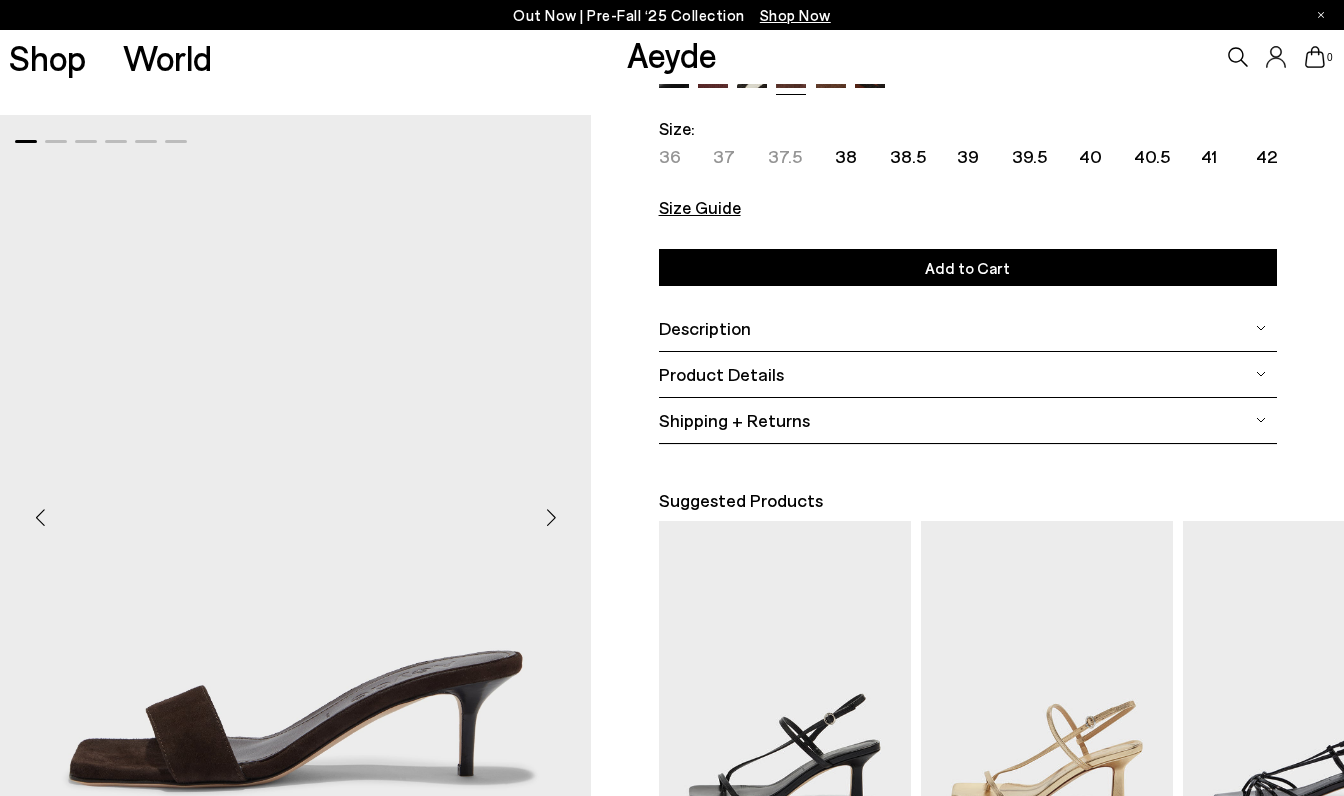 scroll, scrollTop: 115, scrollLeft: 0, axis: vertical 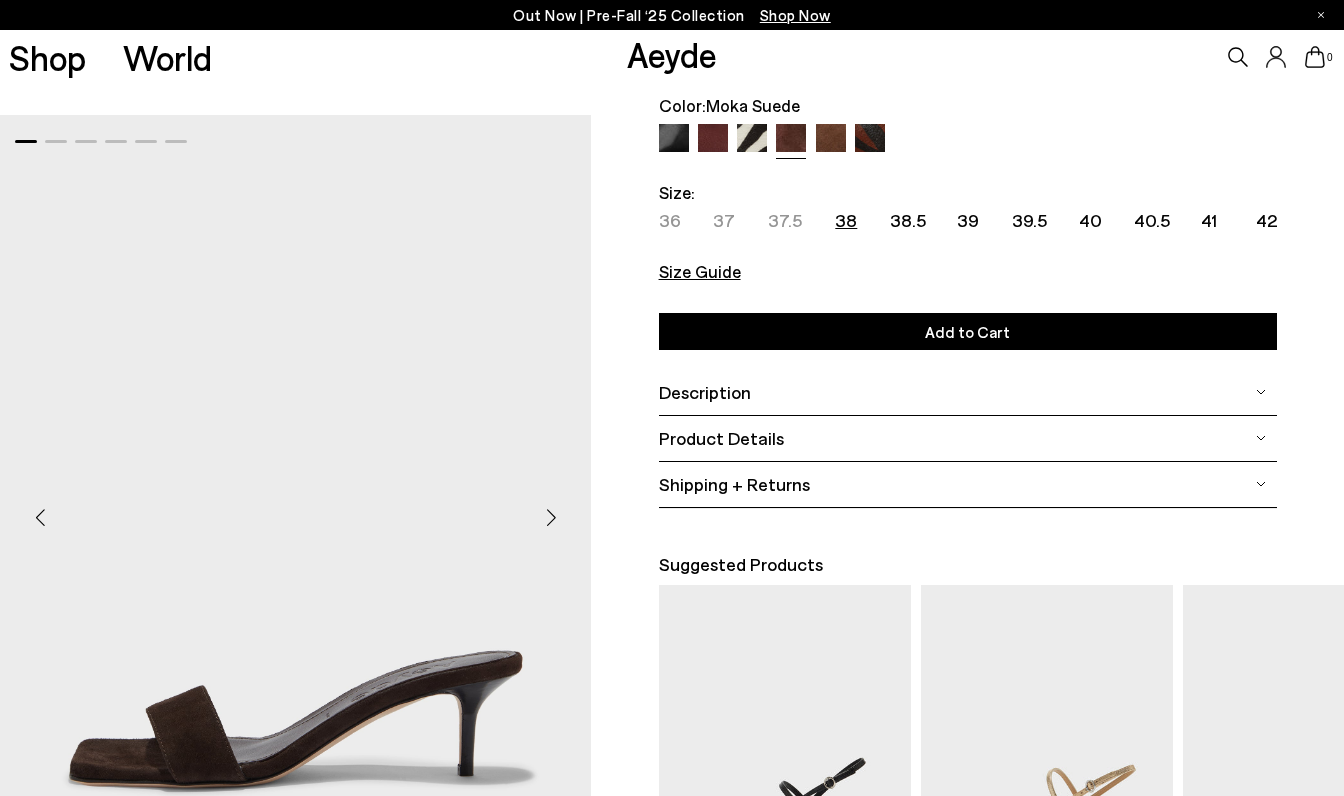 click on "38" at bounding box center (846, 220) 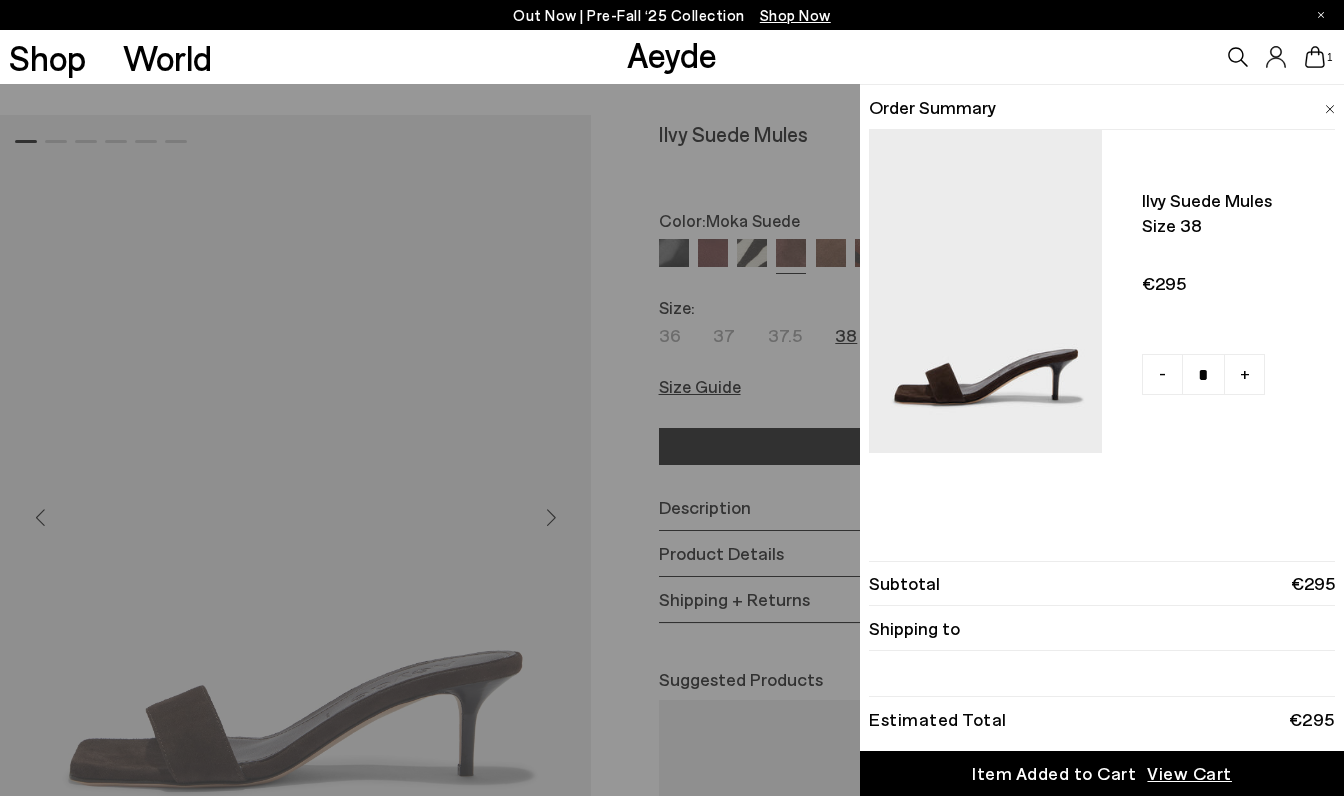 scroll, scrollTop: 0, scrollLeft: 0, axis: both 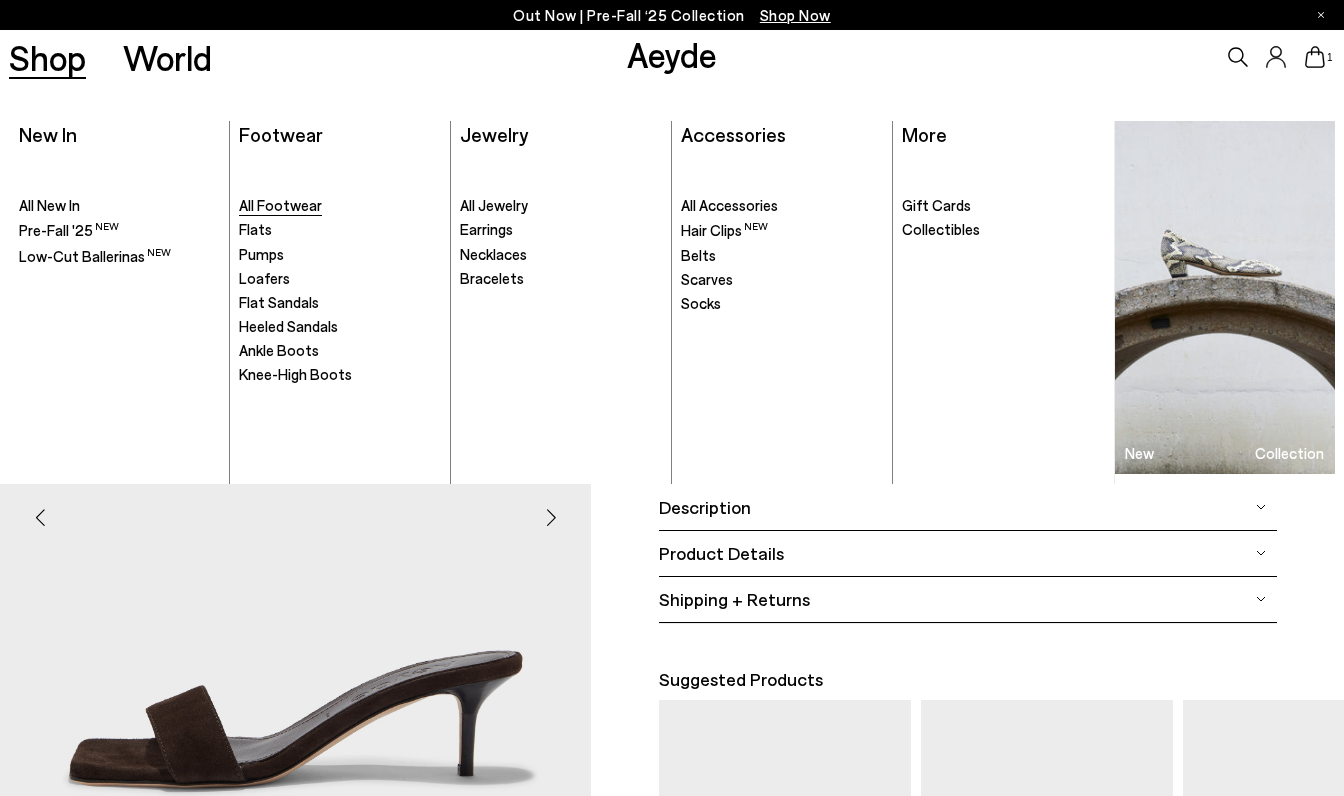 click on "All Footwear" at bounding box center (280, 205) 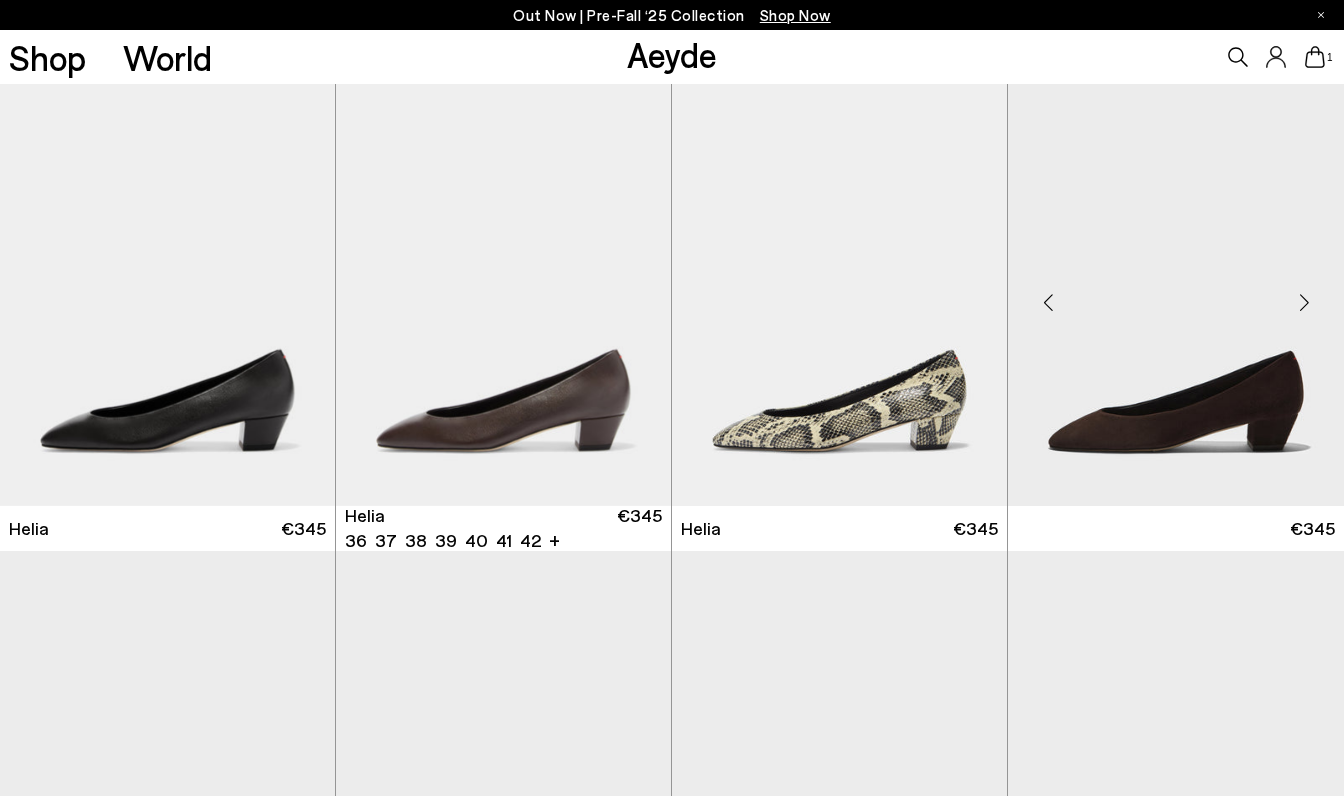 scroll, scrollTop: 0, scrollLeft: 0, axis: both 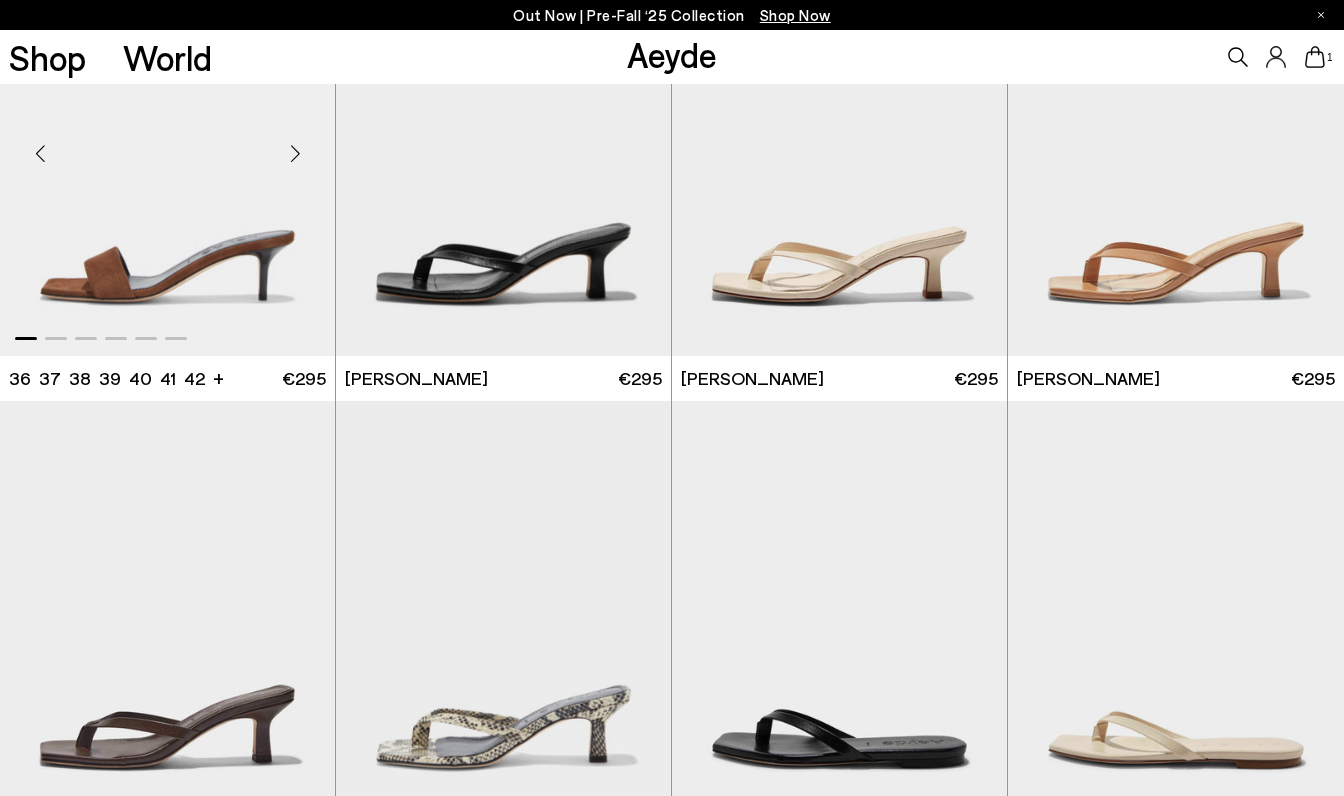 click at bounding box center [167, 145] 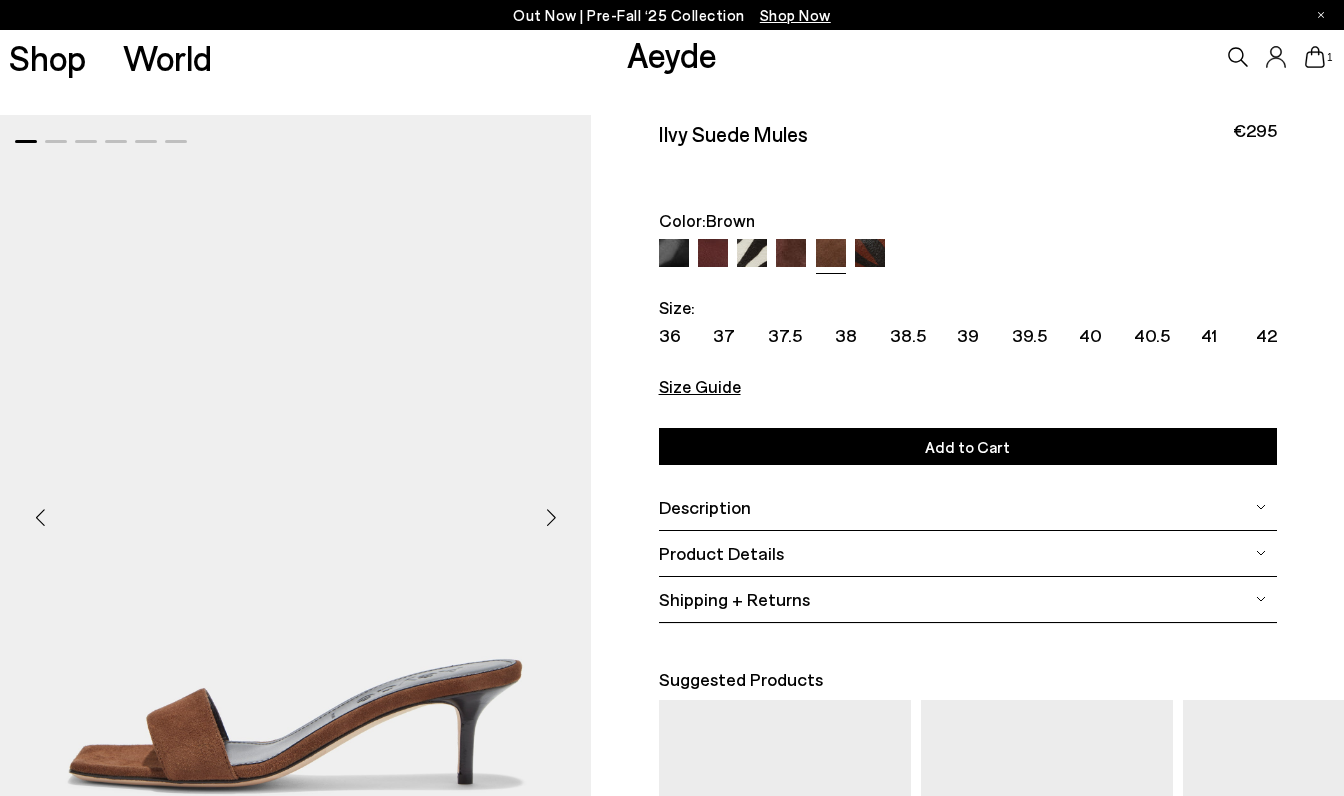 scroll, scrollTop: 44, scrollLeft: 0, axis: vertical 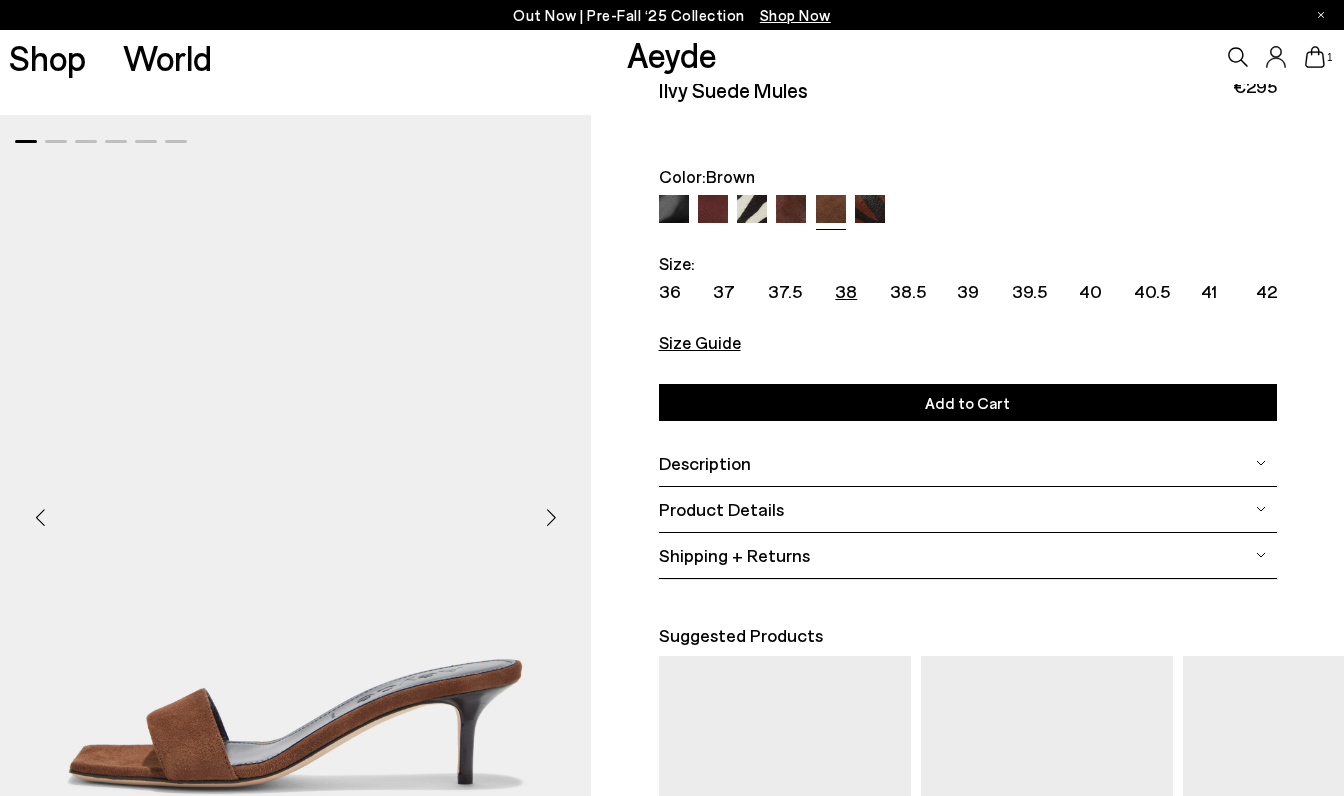 click on "38" at bounding box center [846, 291] 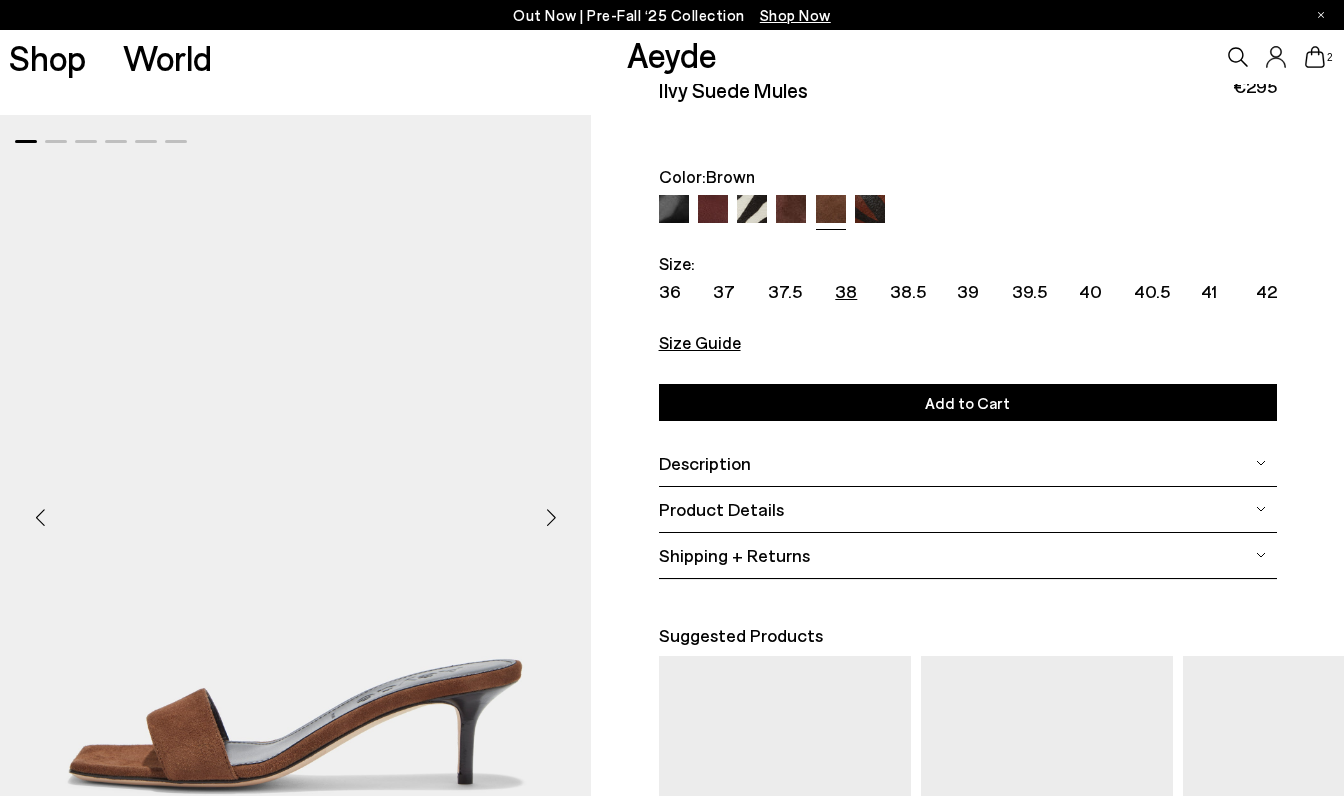 click at bounding box center (674, 210) 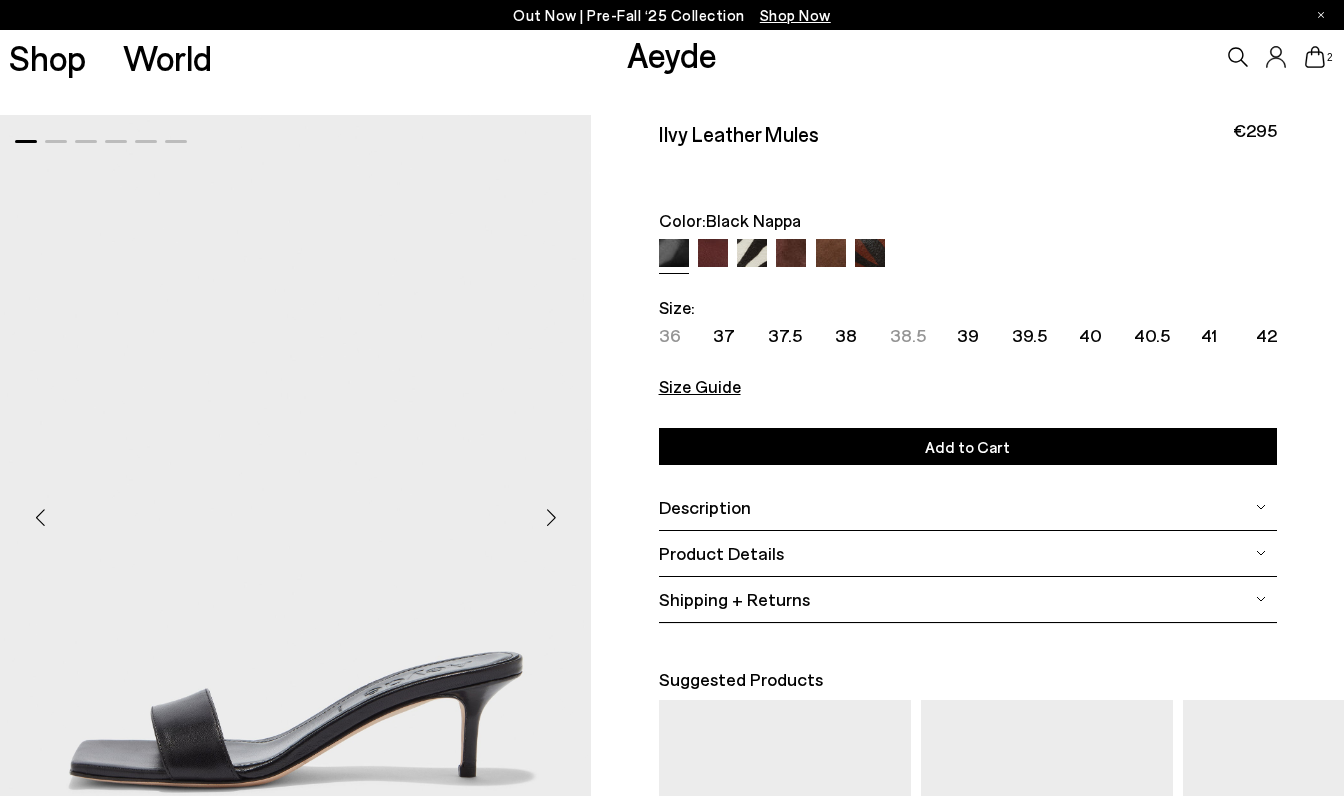 scroll, scrollTop: 0, scrollLeft: 0, axis: both 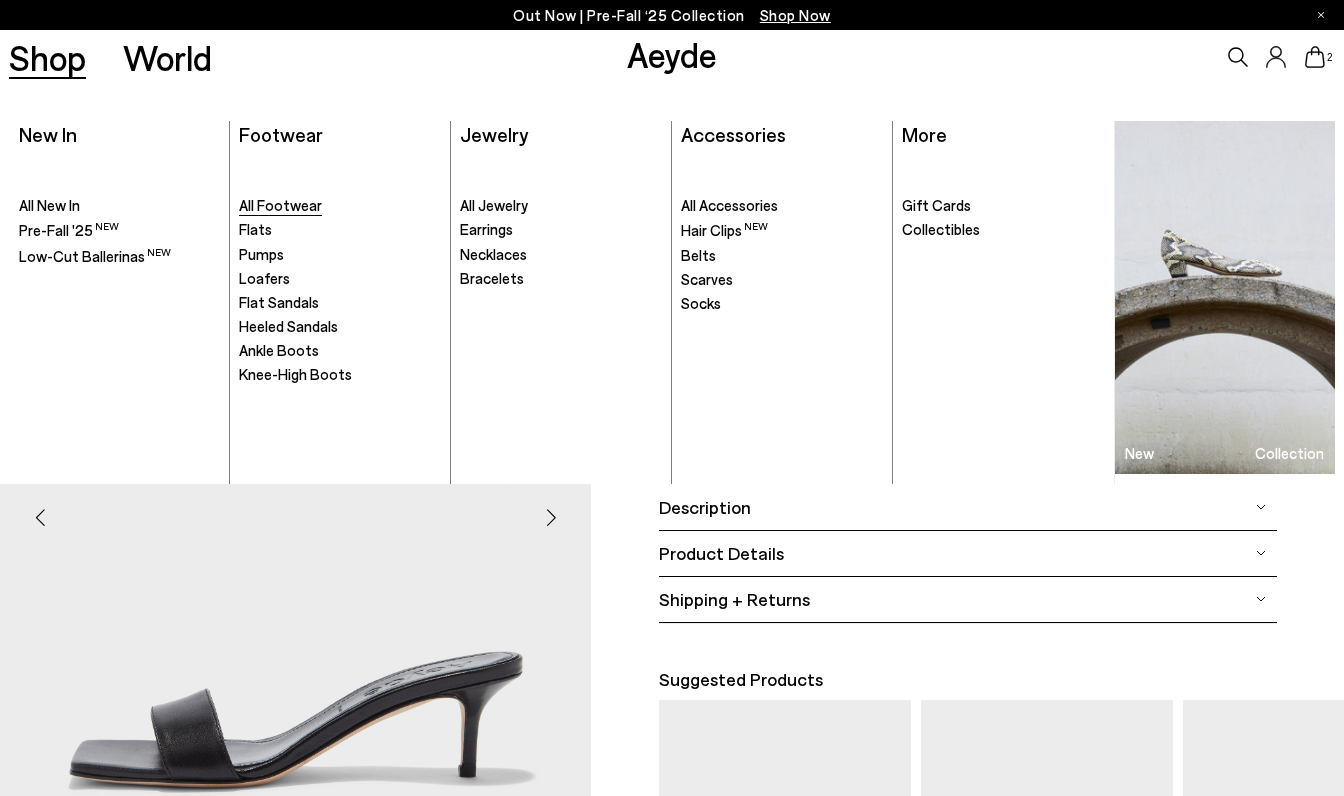 click on "All Footwear" at bounding box center (280, 205) 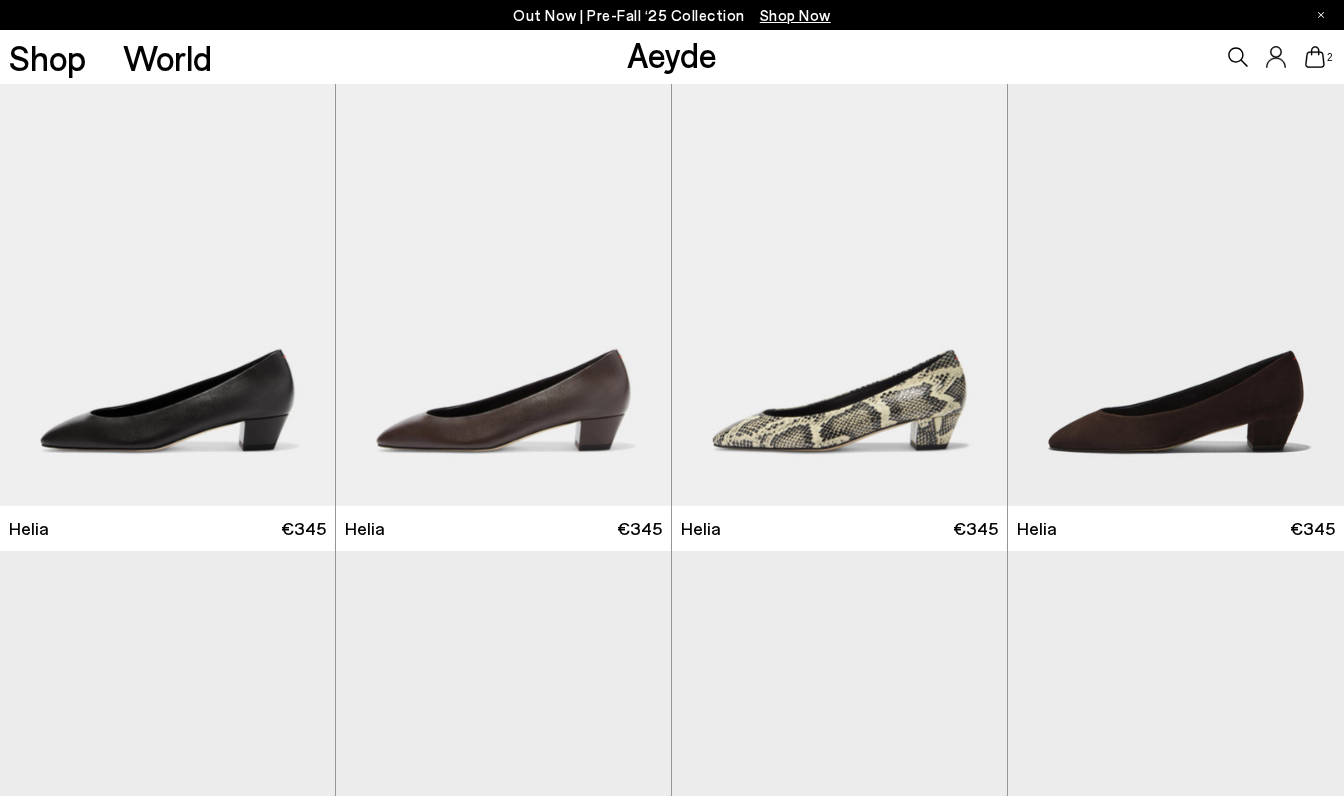 scroll, scrollTop: 0, scrollLeft: 0, axis: both 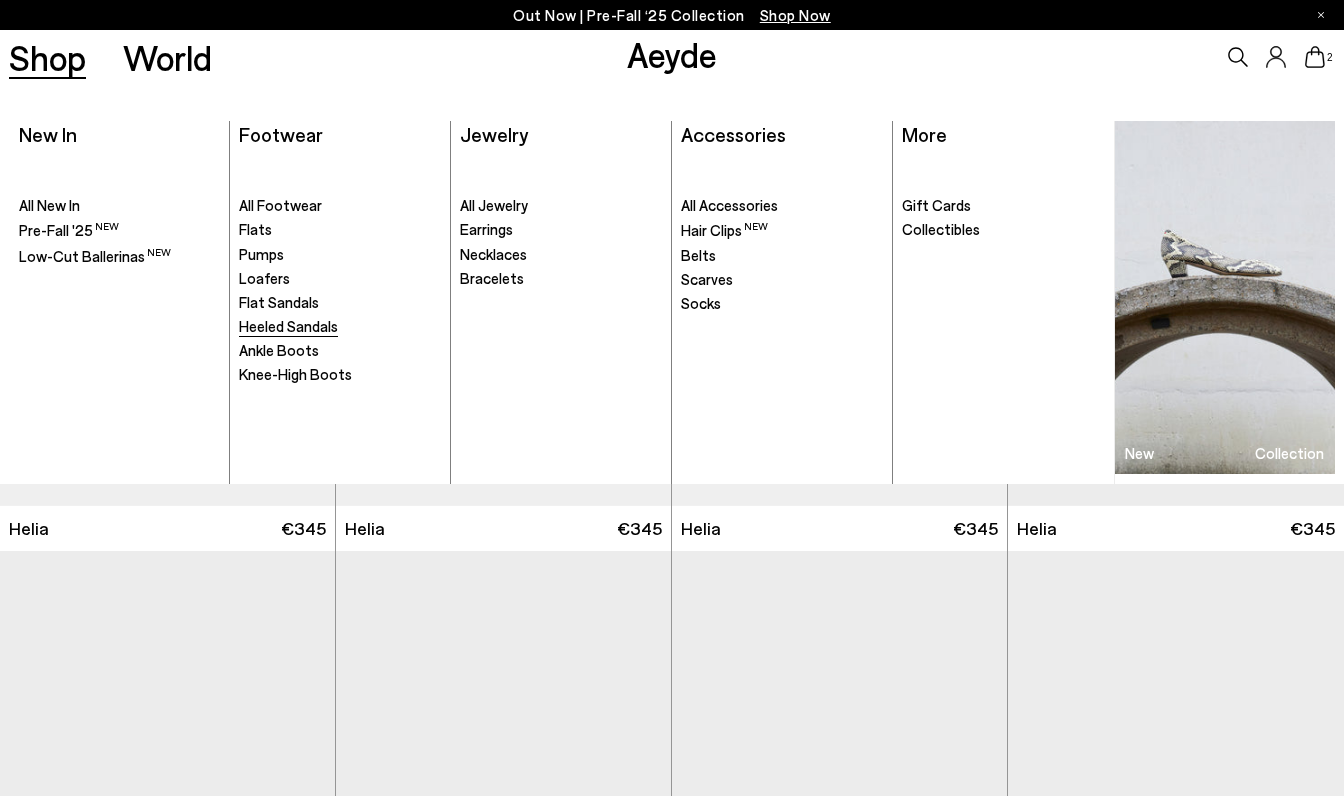 click on "Heeled Sandals" at bounding box center (288, 326) 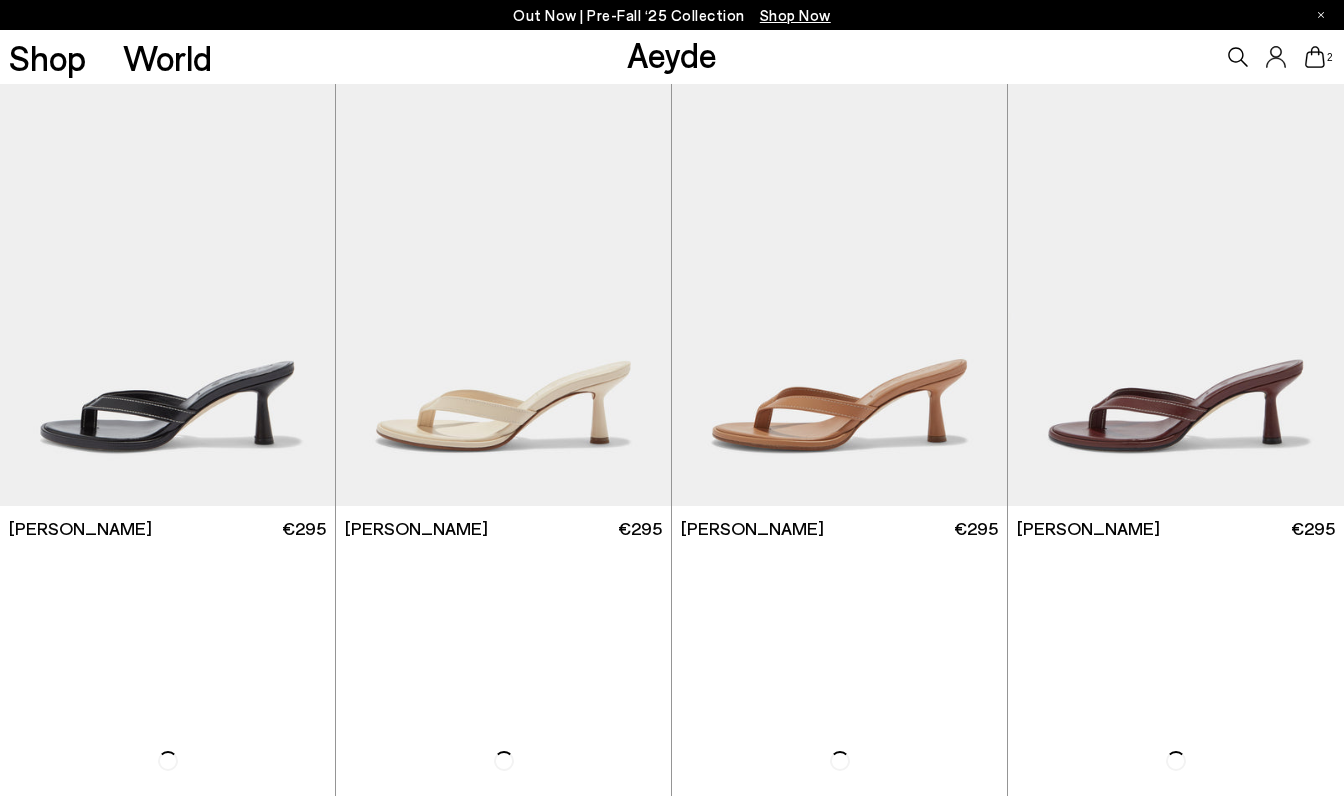 scroll, scrollTop: 0, scrollLeft: 0, axis: both 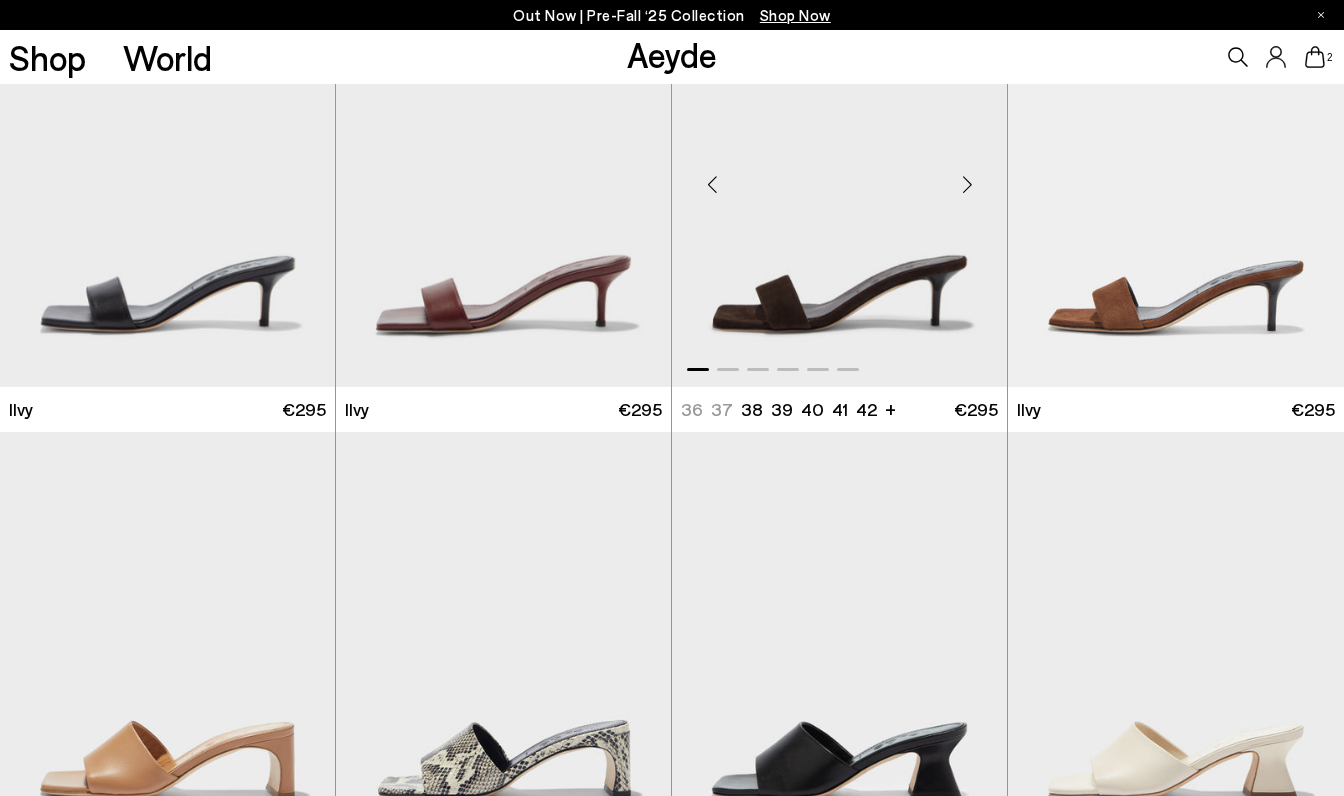 click at bounding box center [839, 175] 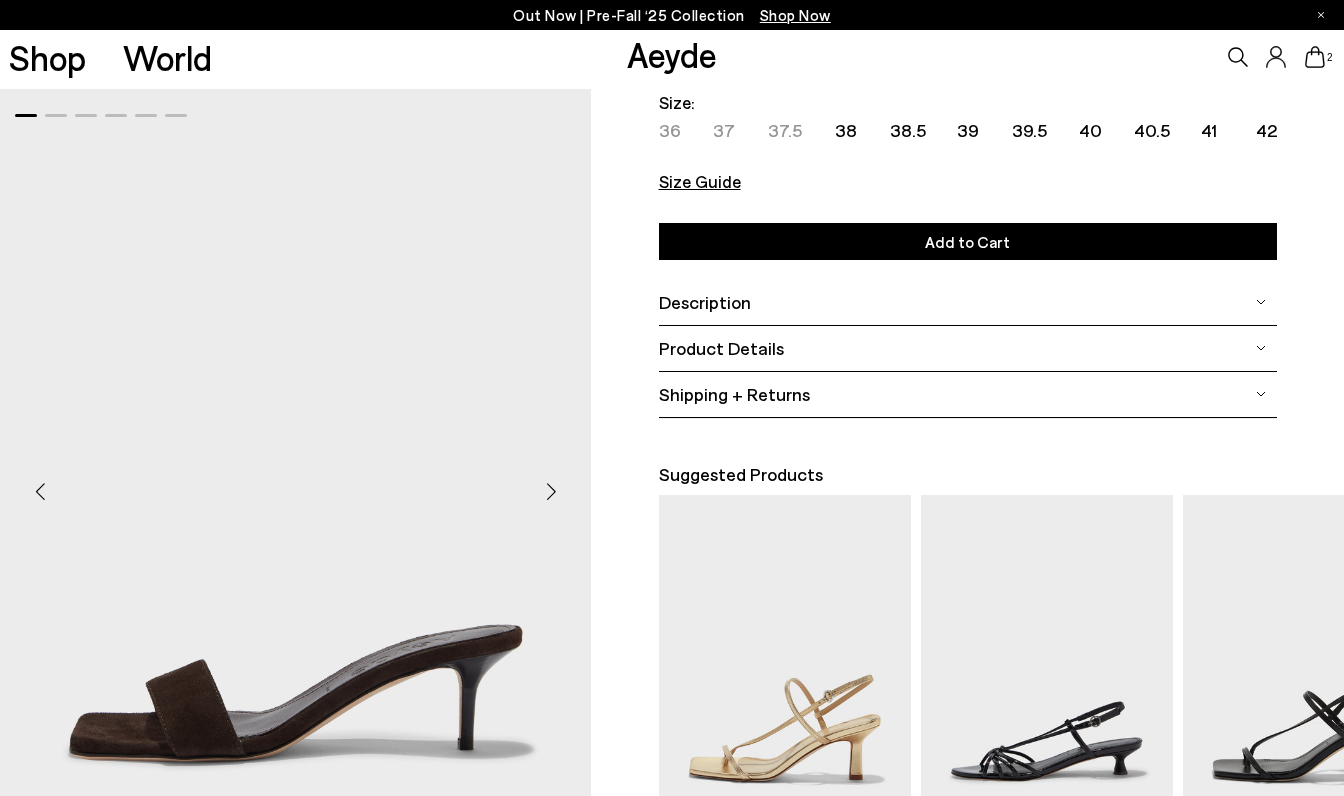scroll, scrollTop: 235, scrollLeft: 0, axis: vertical 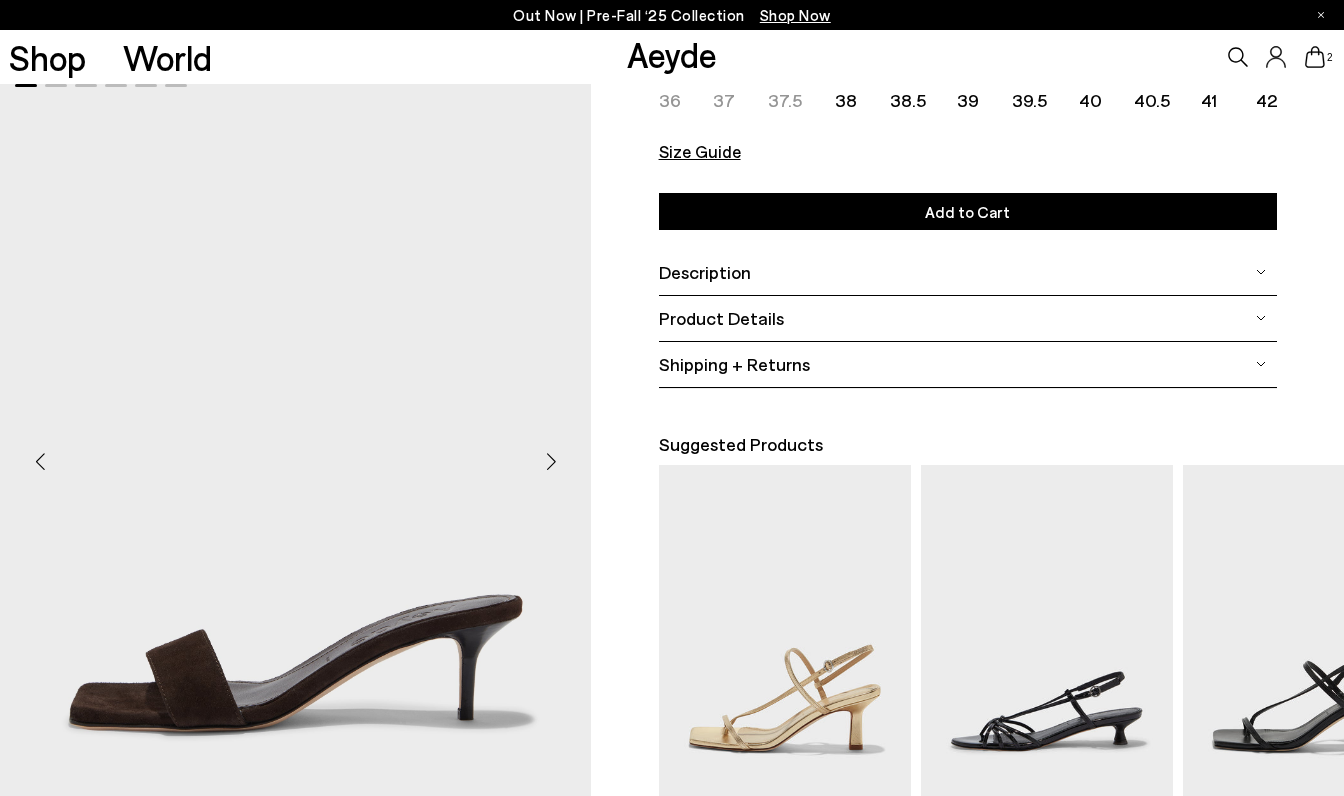 click at bounding box center (551, 461) 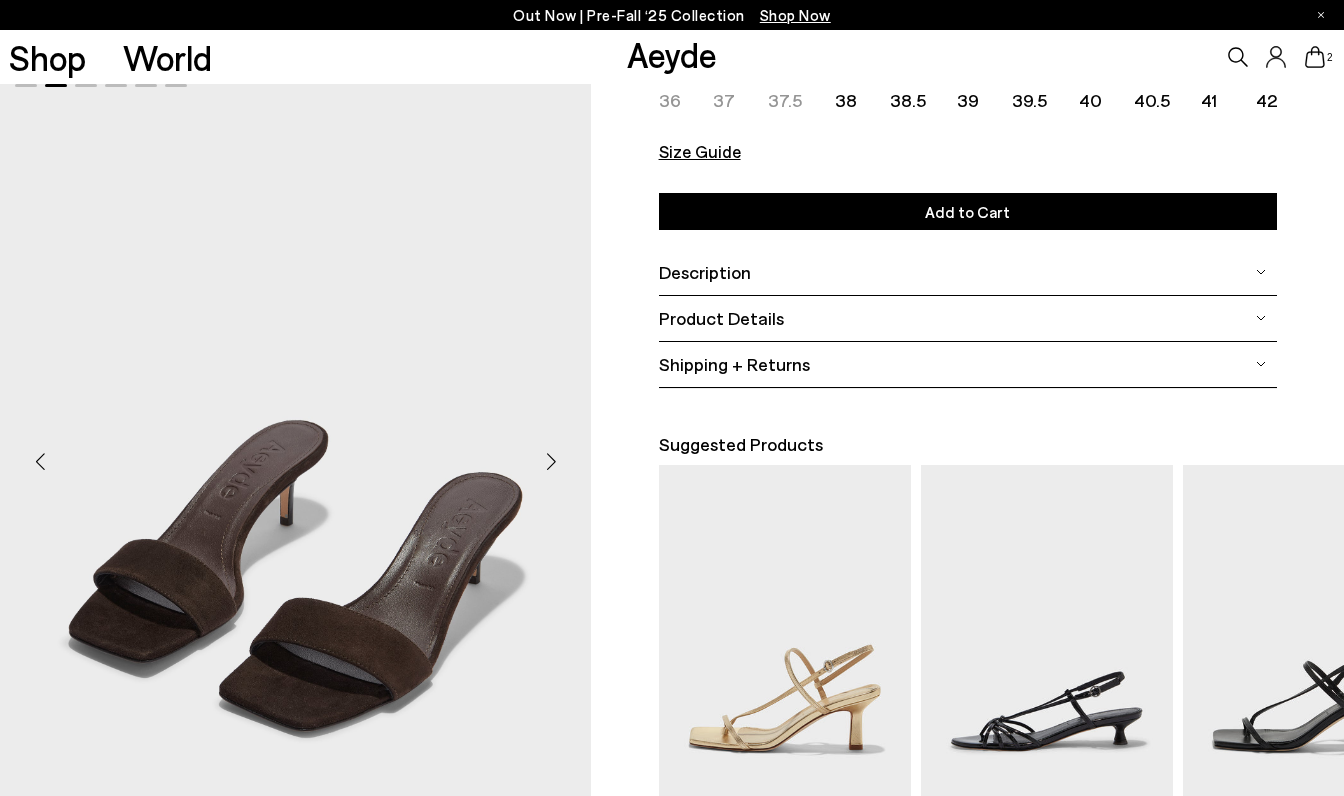 click at bounding box center [551, 461] 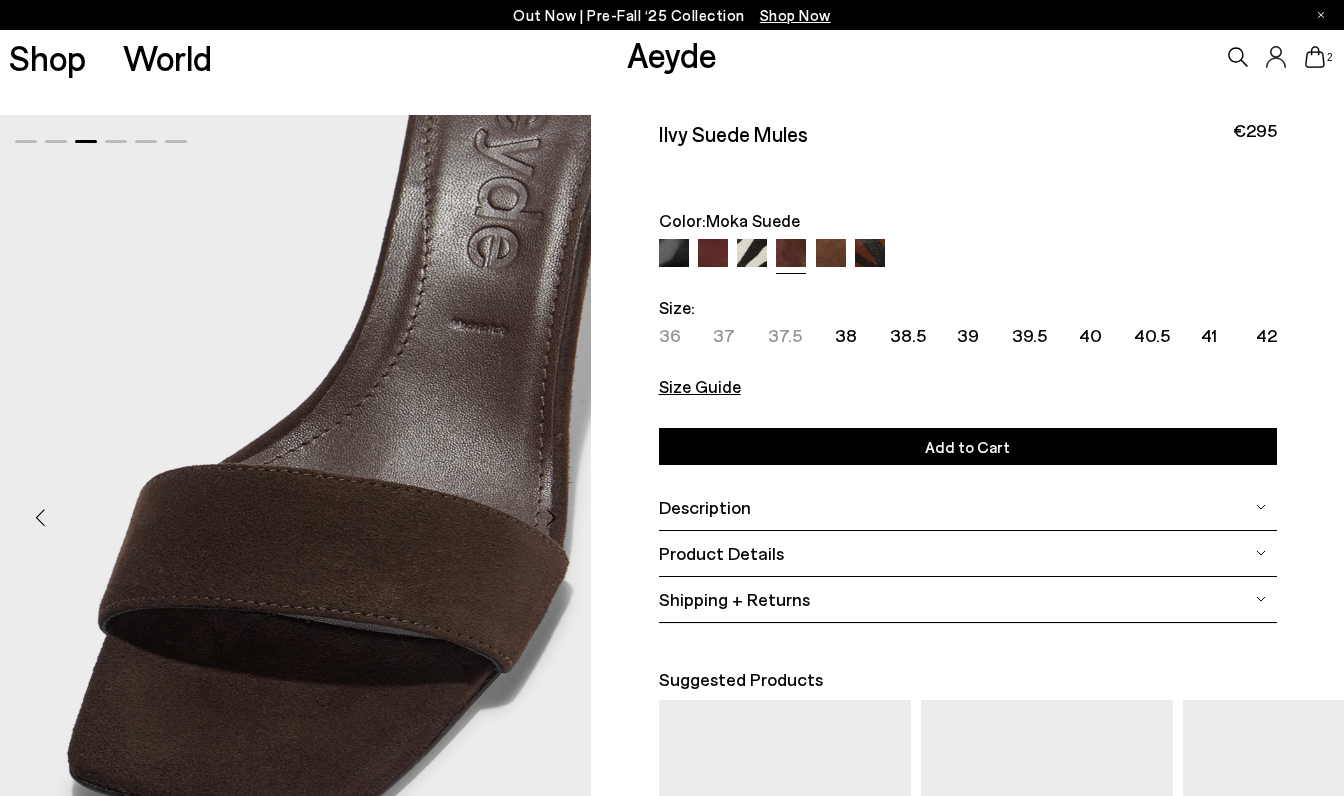 scroll, scrollTop: 0, scrollLeft: 0, axis: both 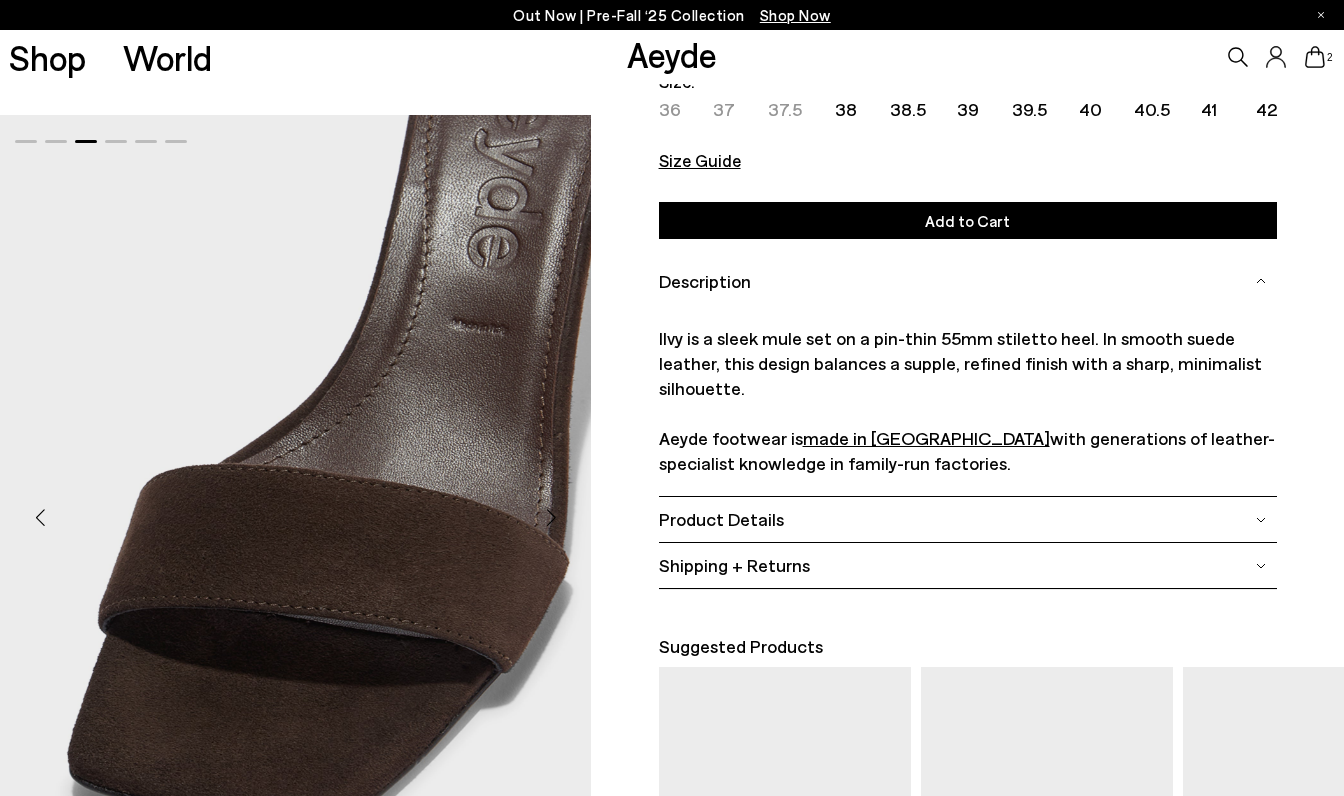 click at bounding box center (40, 517) 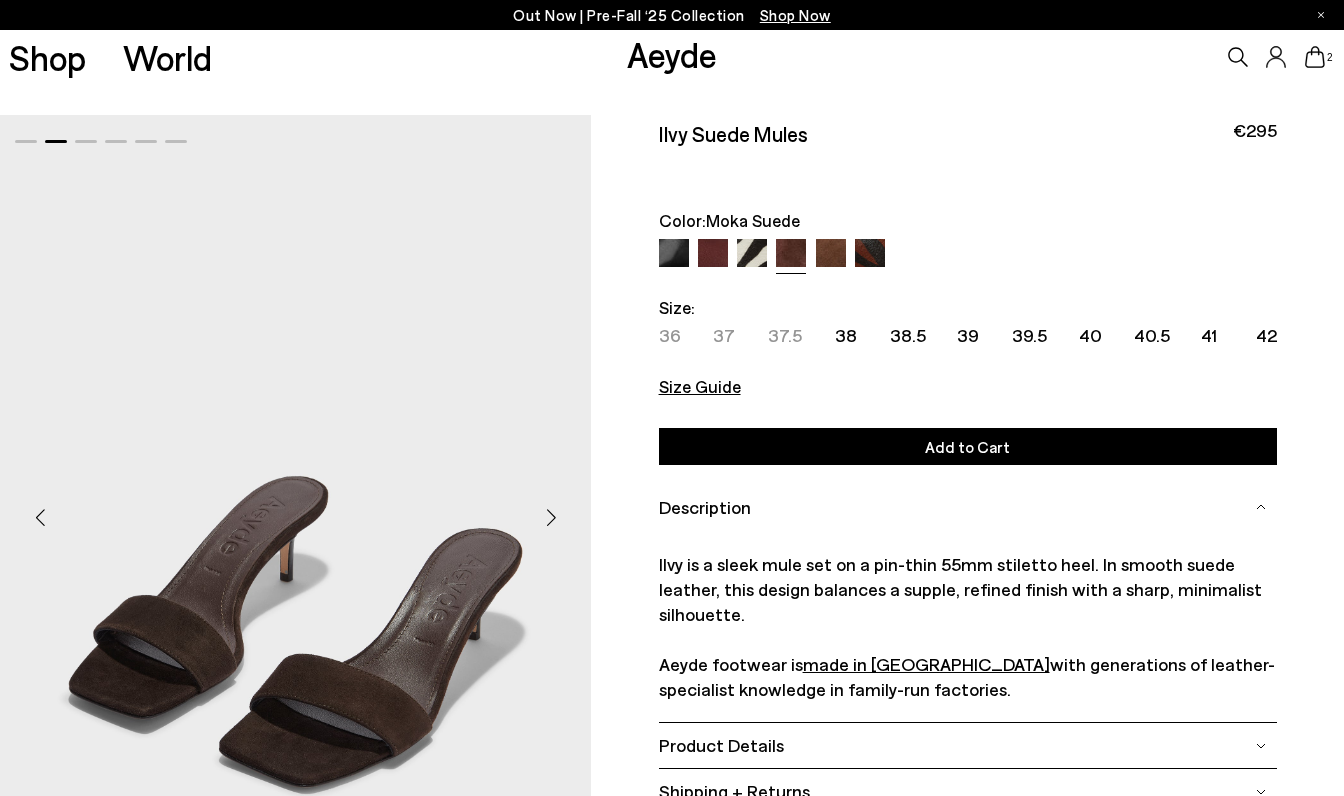 scroll, scrollTop: 0, scrollLeft: 0, axis: both 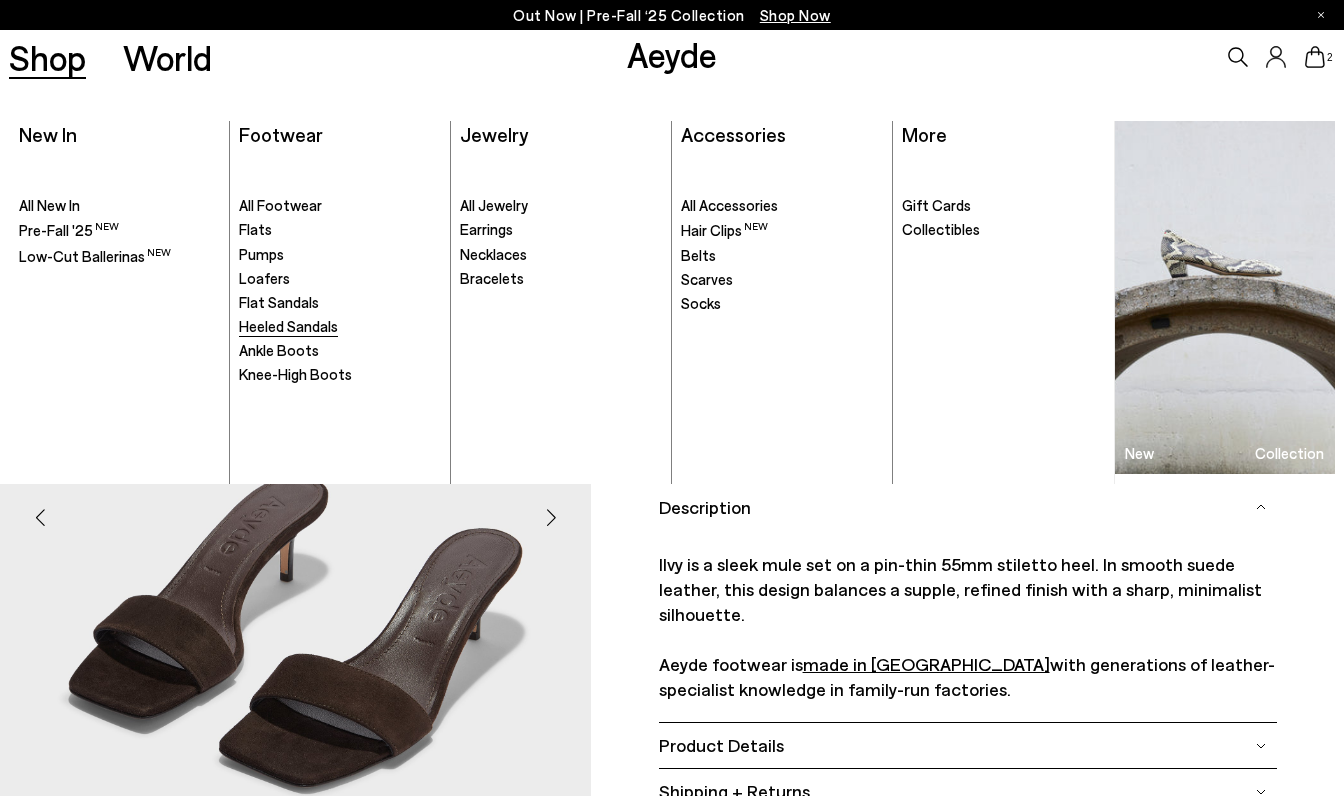 click on "Heeled Sandals" at bounding box center [288, 326] 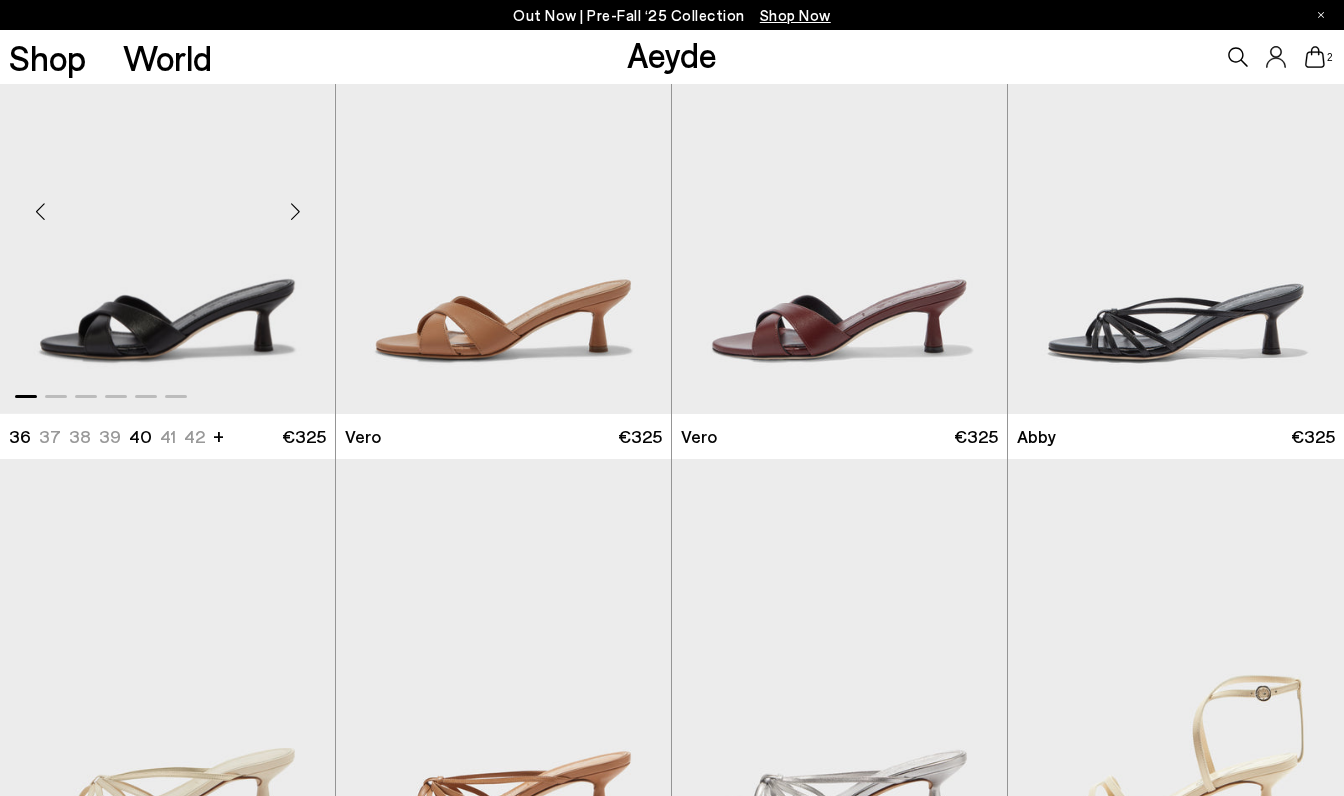 scroll, scrollTop: 560, scrollLeft: 0, axis: vertical 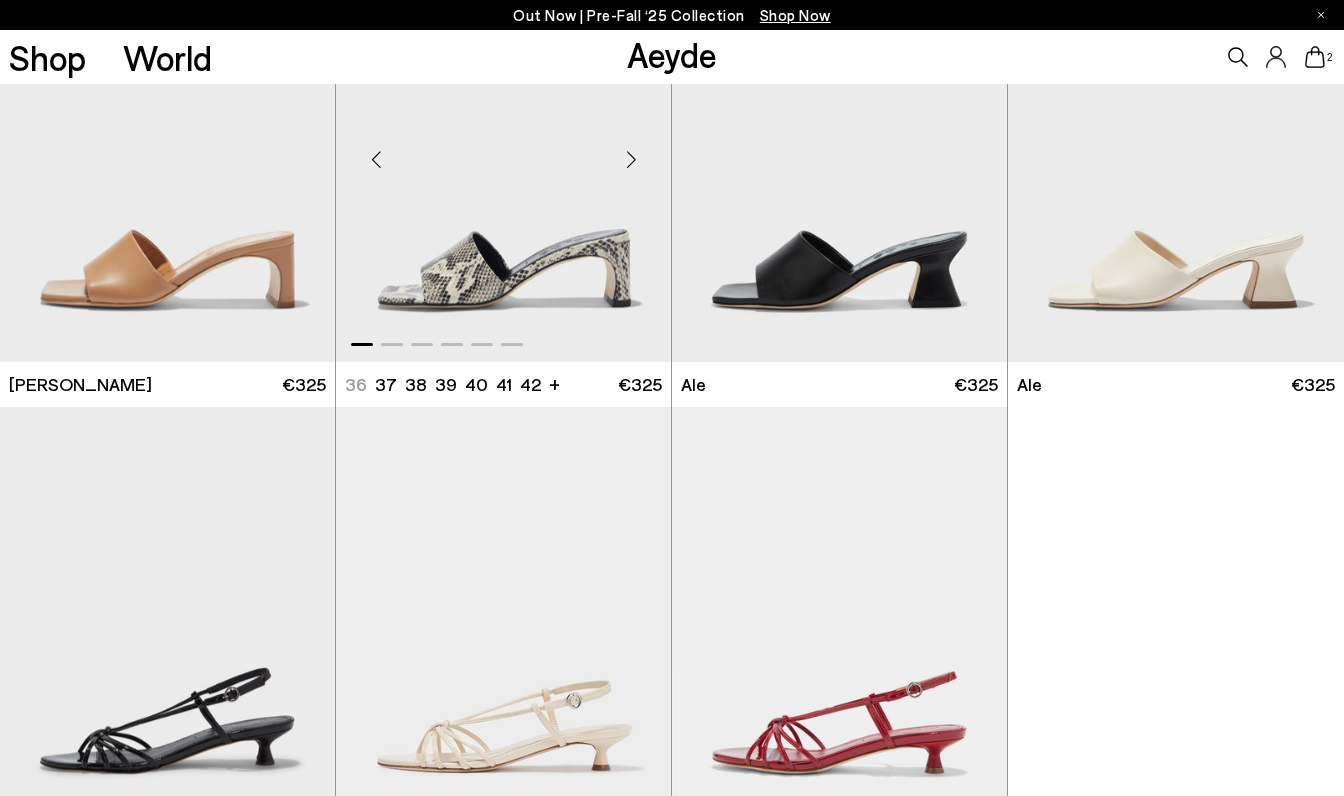 click at bounding box center [503, 151] 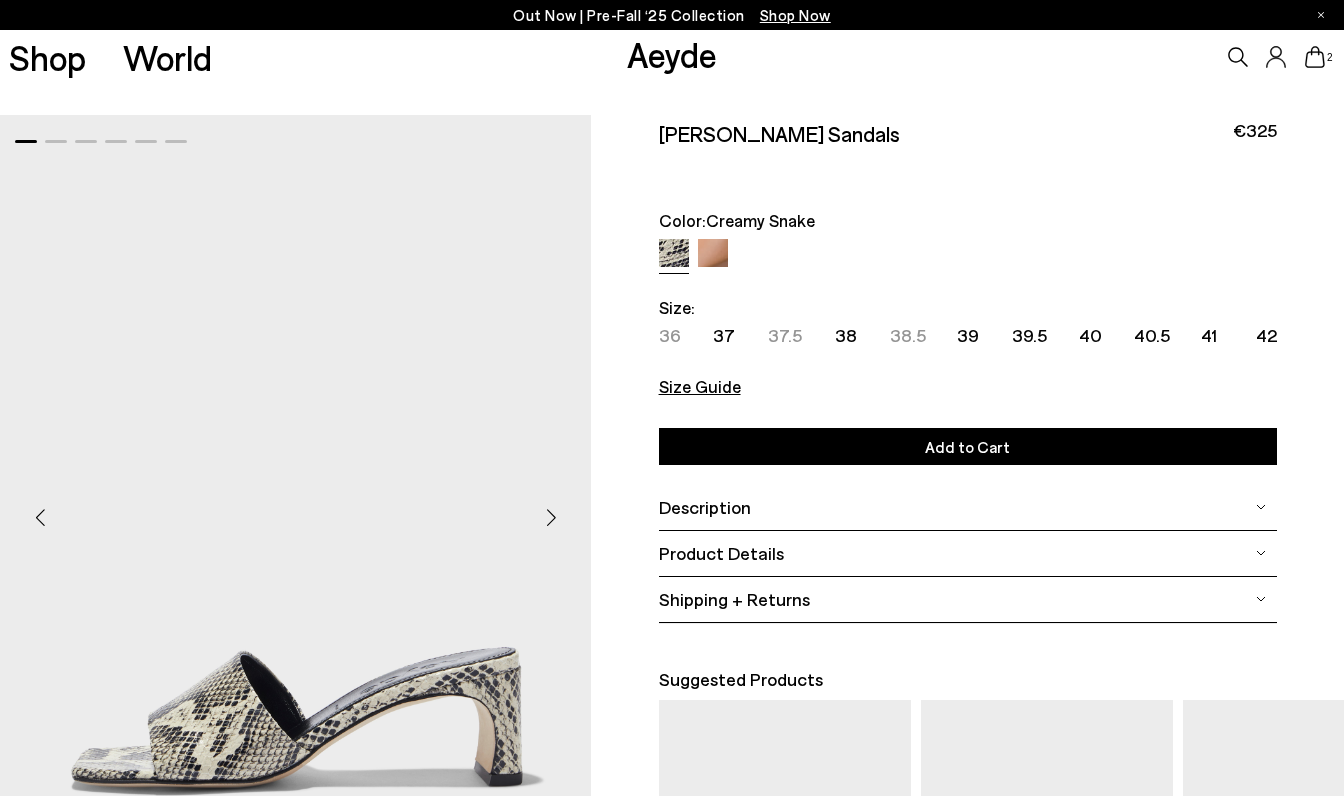 scroll, scrollTop: 0, scrollLeft: 0, axis: both 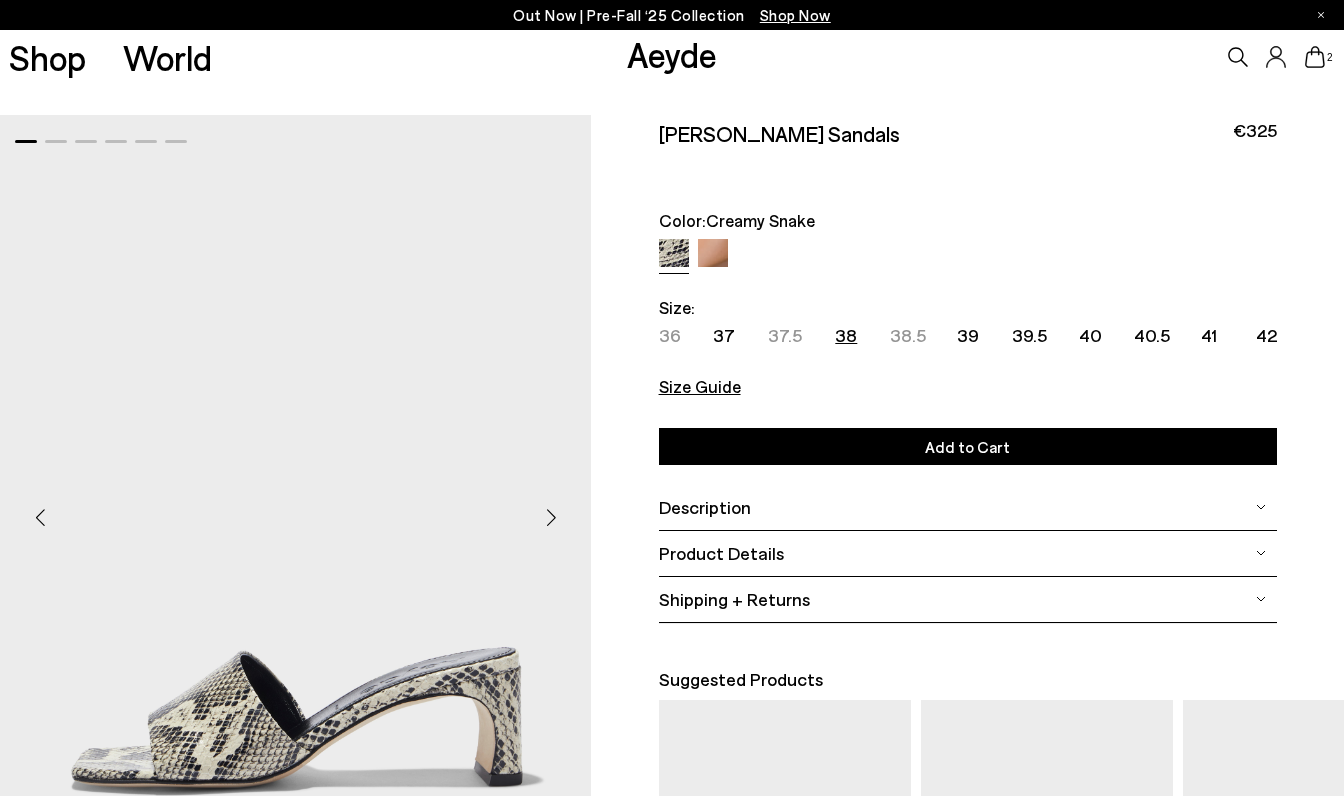 click on "38" at bounding box center (846, 335) 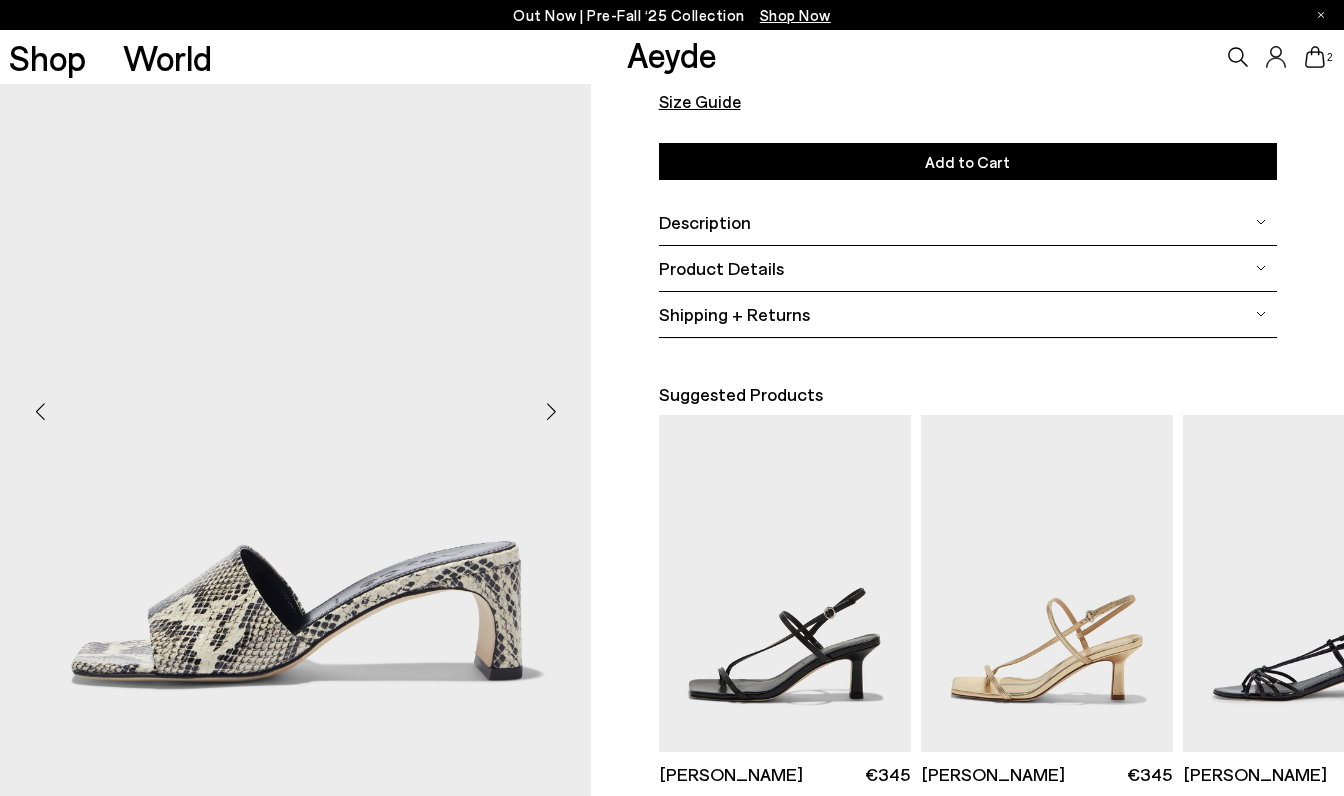 scroll, scrollTop: 189, scrollLeft: 0, axis: vertical 